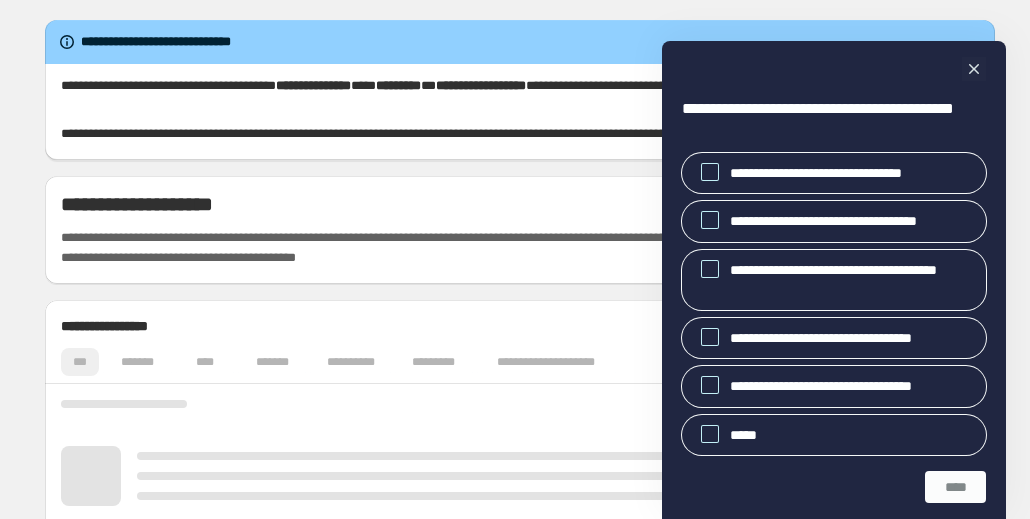 scroll, scrollTop: 0, scrollLeft: 0, axis: both 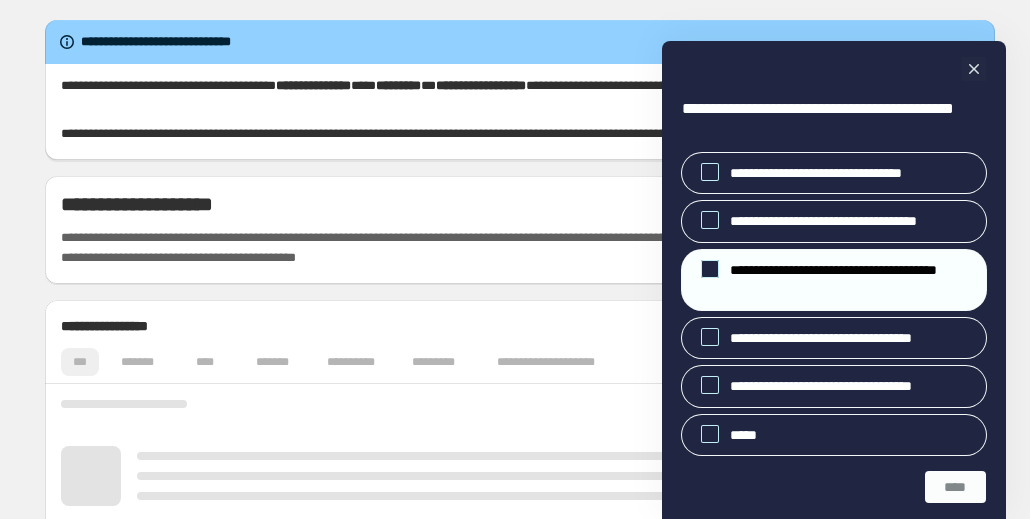 click on "**********" at bounding box center (850, 280) 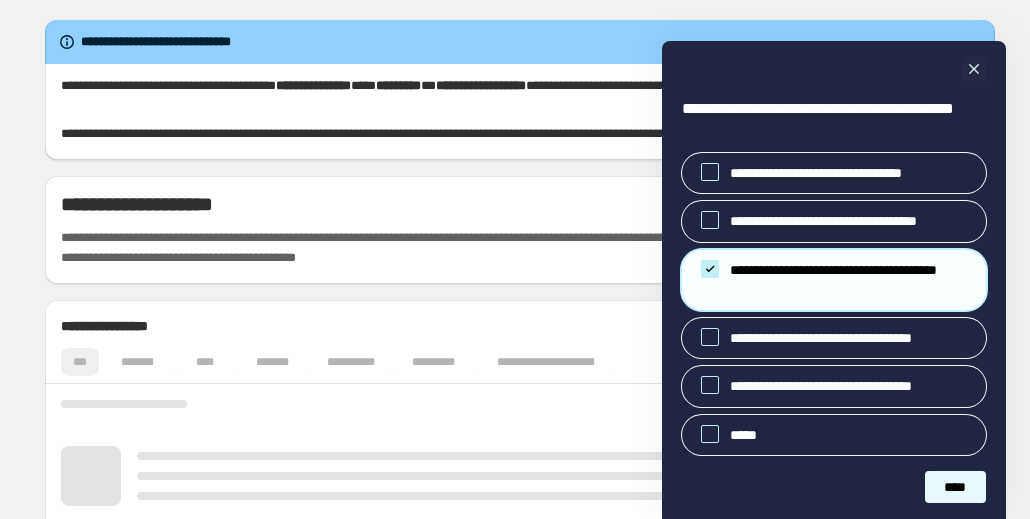 click on "****" at bounding box center [955, 487] 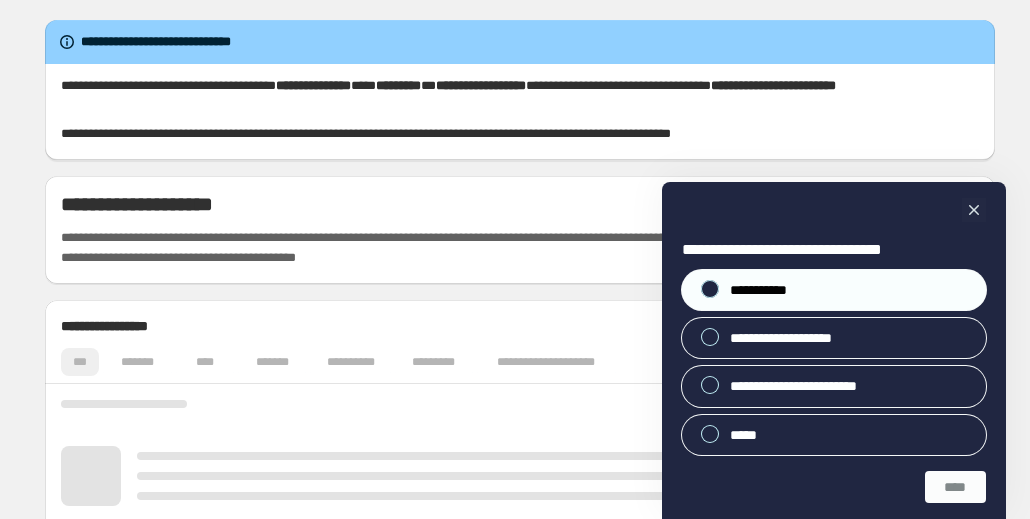 click on "**********" at bounding box center (834, 290) 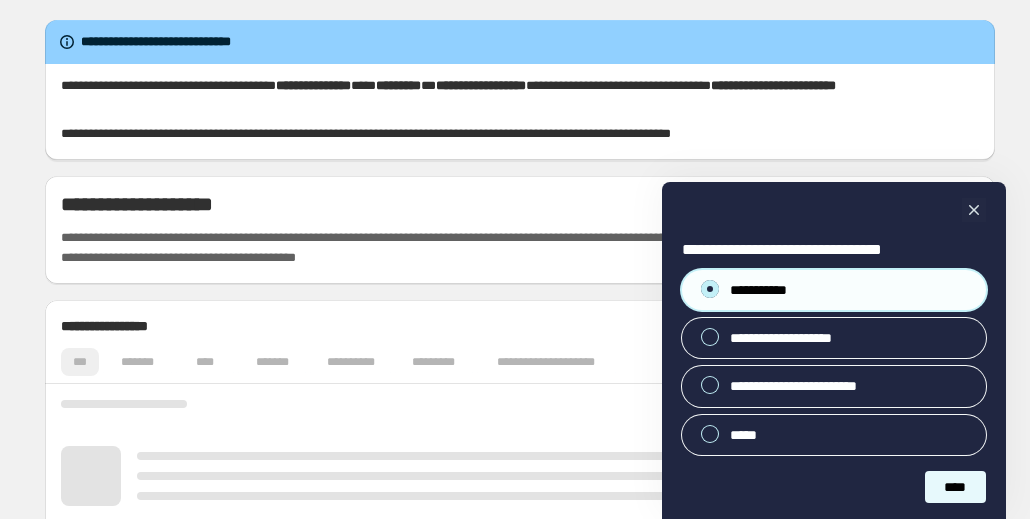 click on "****" at bounding box center (955, 487) 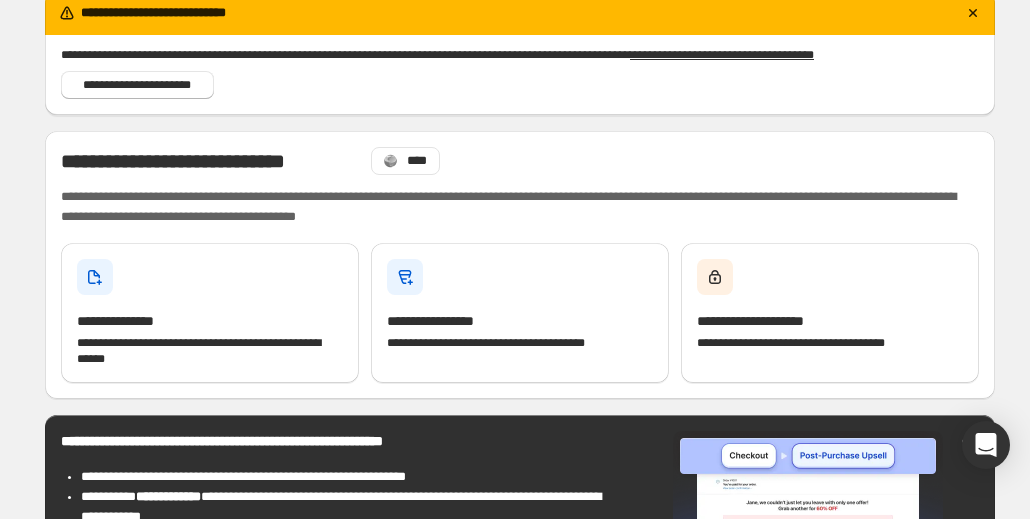 scroll, scrollTop: 180, scrollLeft: 0, axis: vertical 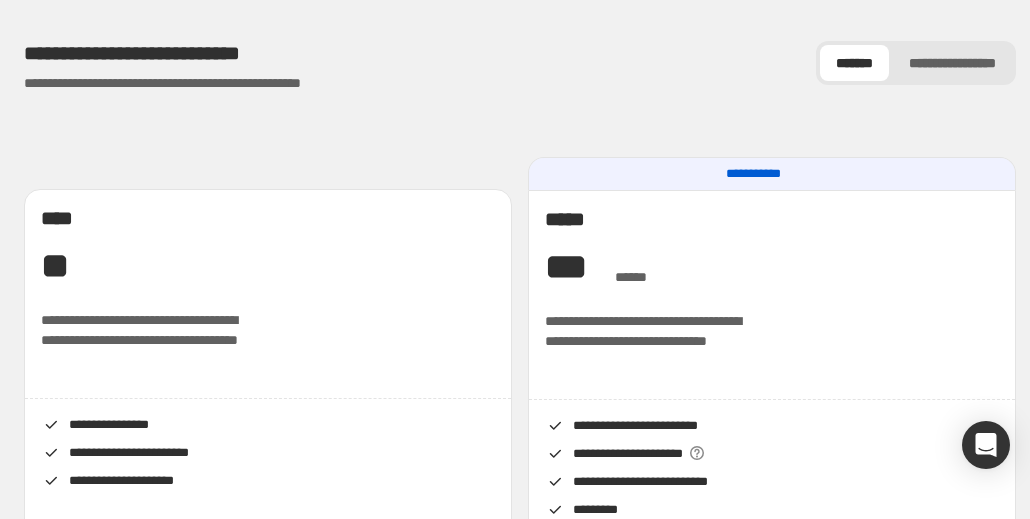 click on "* *" at bounding box center [268, 266] 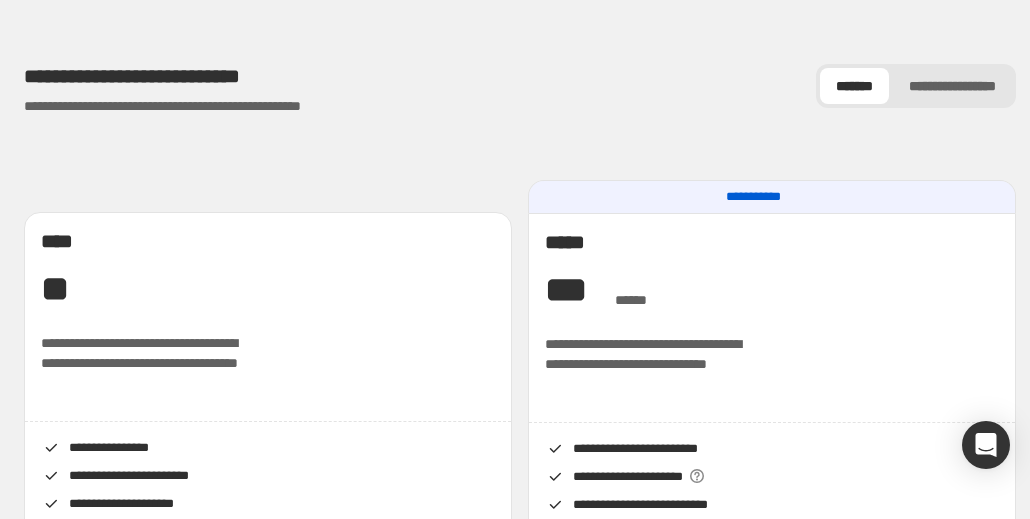 scroll, scrollTop: 26, scrollLeft: 0, axis: vertical 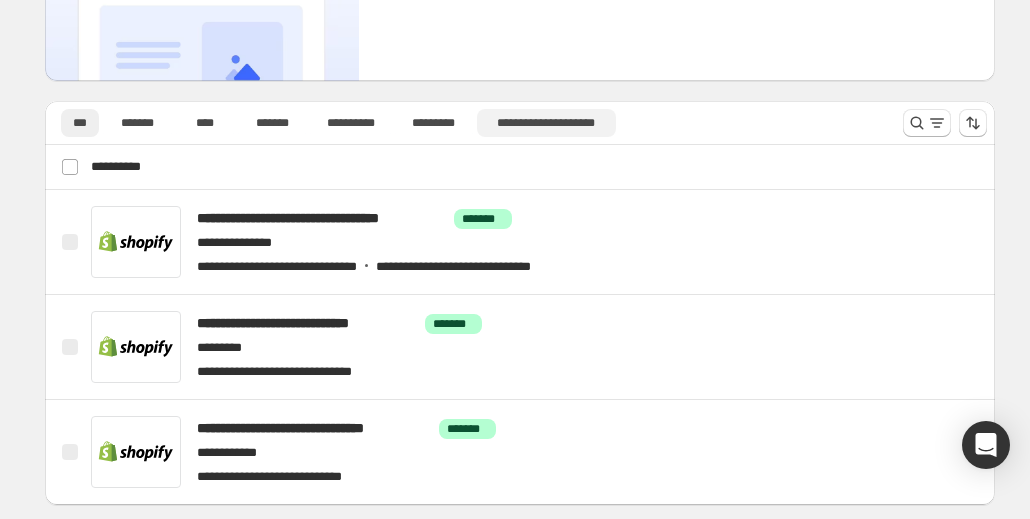 click on "**********" at bounding box center (546, 123) 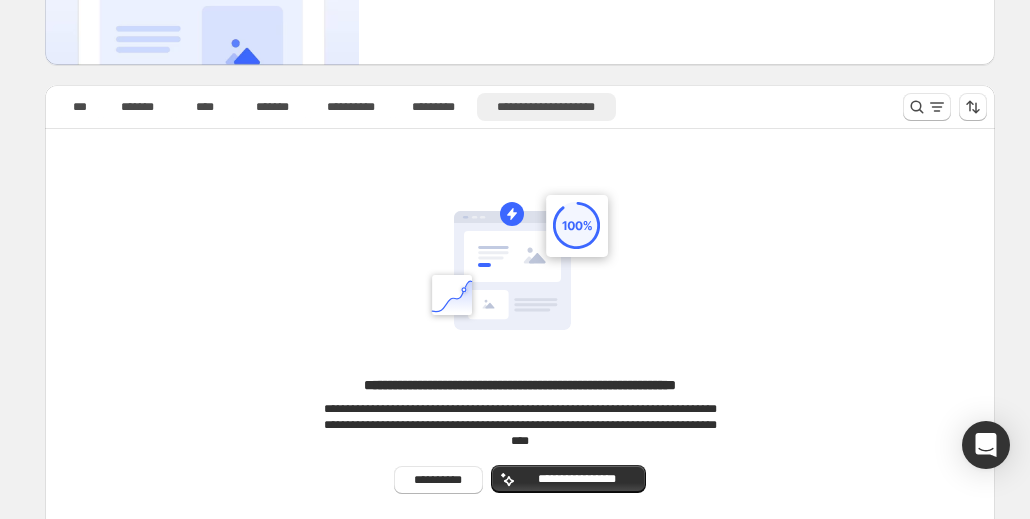 scroll, scrollTop: 208, scrollLeft: 0, axis: vertical 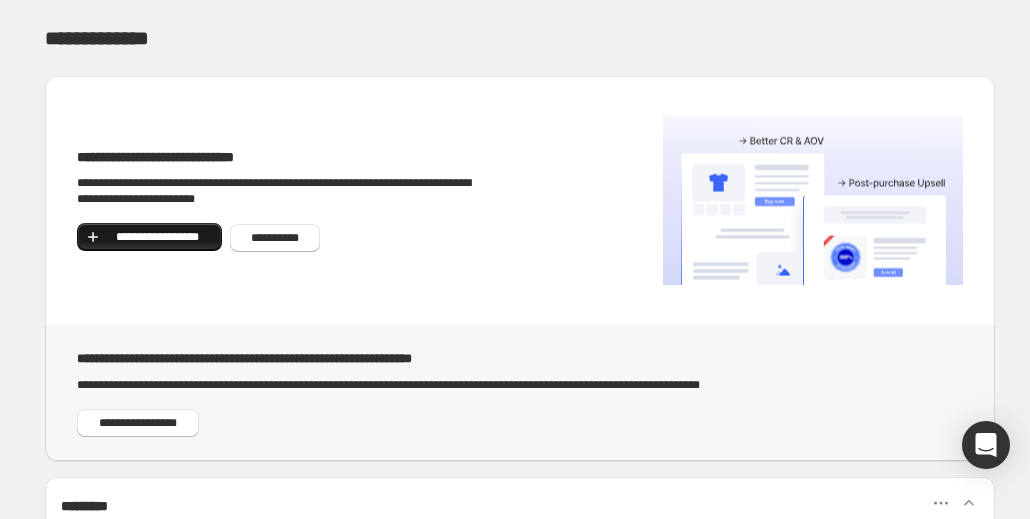 click 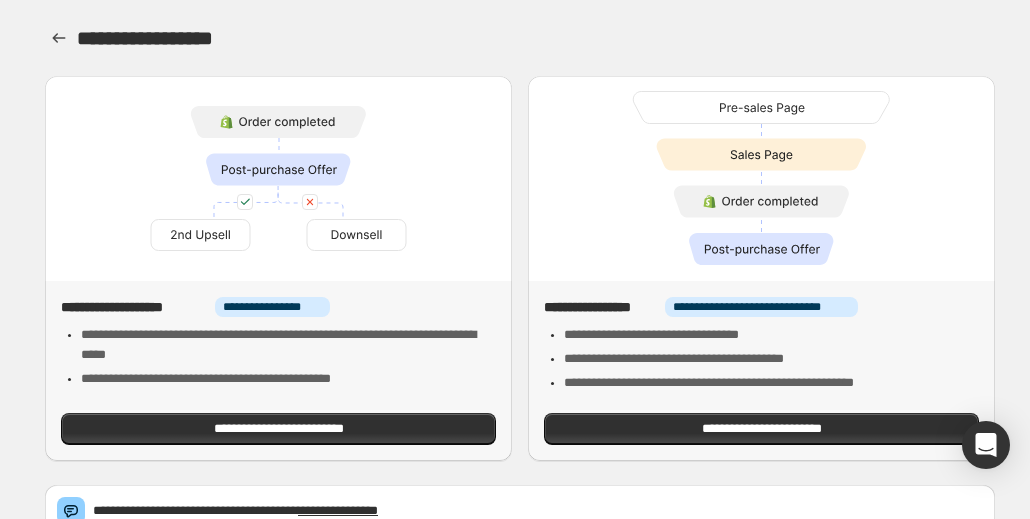 scroll, scrollTop: 78, scrollLeft: 0, axis: vertical 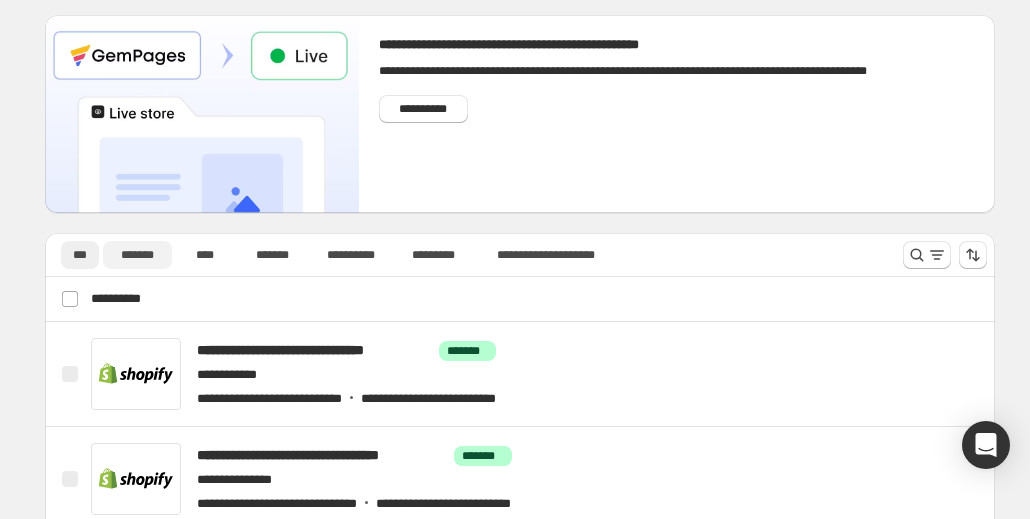 click on "*******" at bounding box center [137, 255] 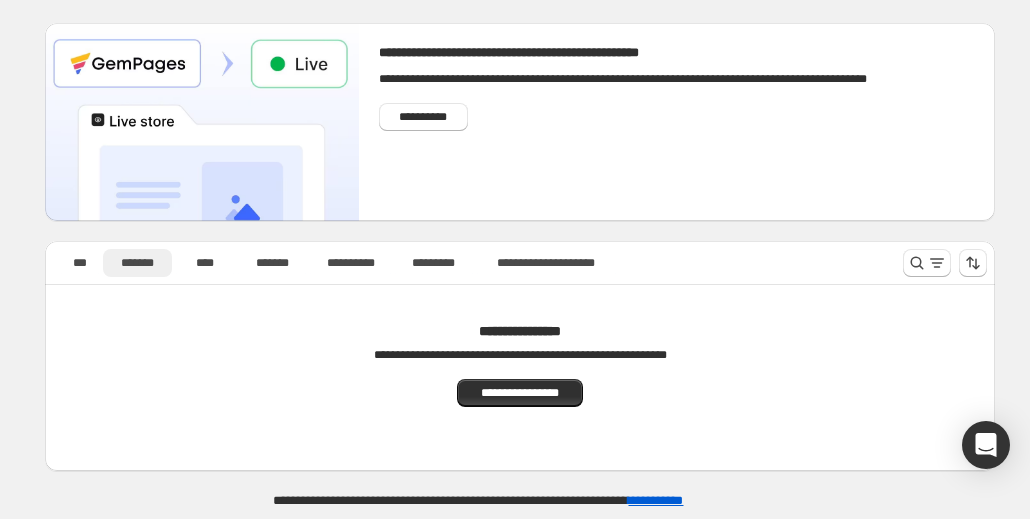 scroll, scrollTop: 50, scrollLeft: 0, axis: vertical 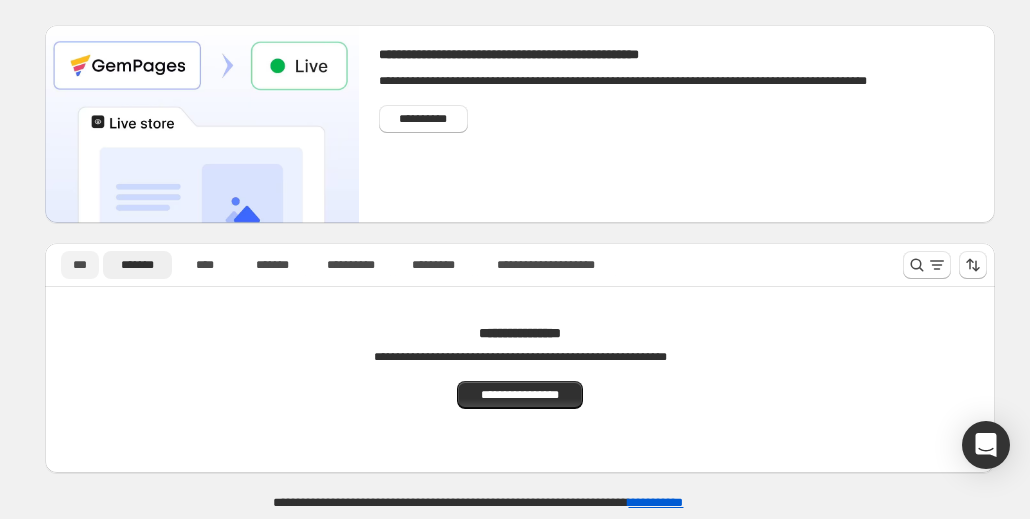 click on "***" at bounding box center [80, 265] 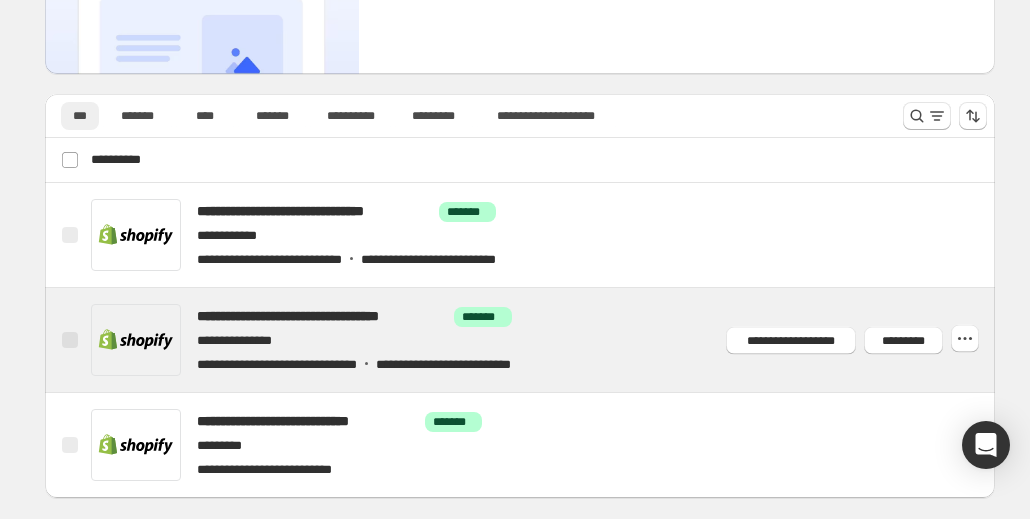 scroll, scrollTop: 222, scrollLeft: 0, axis: vertical 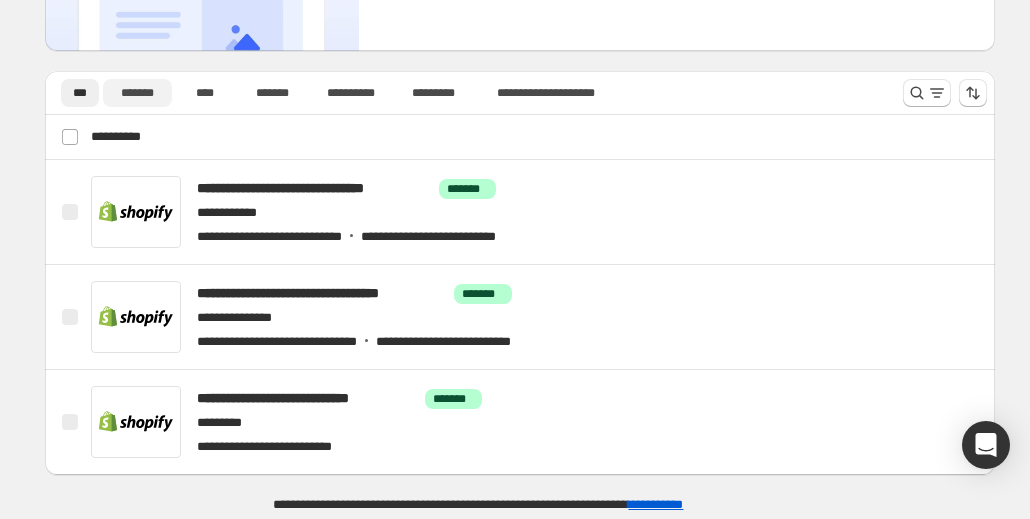 click on "*******" at bounding box center [137, 93] 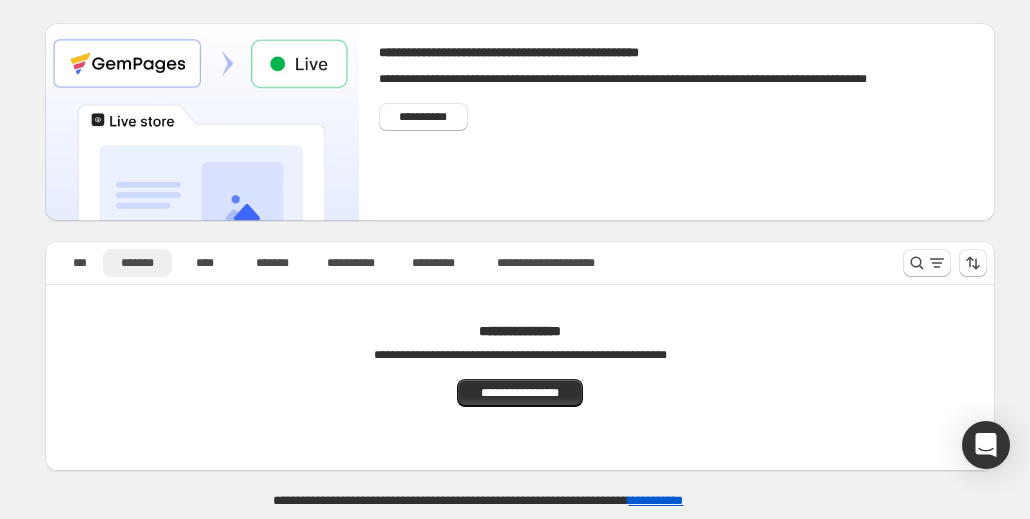 scroll, scrollTop: 50, scrollLeft: 0, axis: vertical 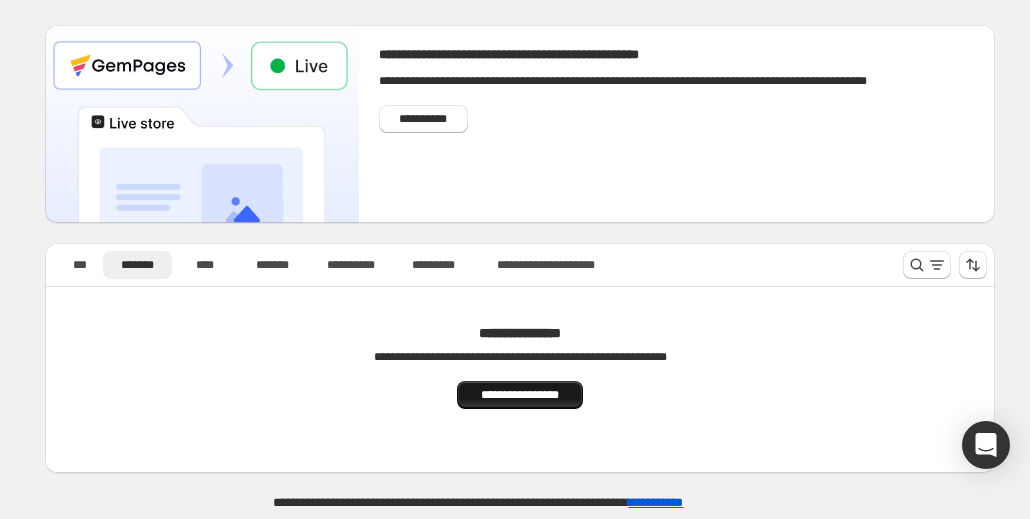 click on "**********" at bounding box center (519, 395) 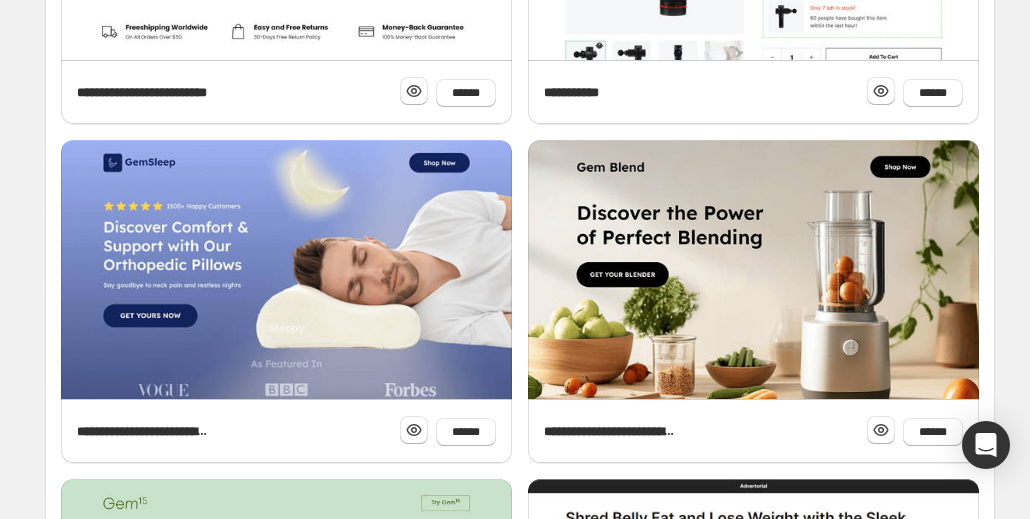 scroll, scrollTop: 920, scrollLeft: 0, axis: vertical 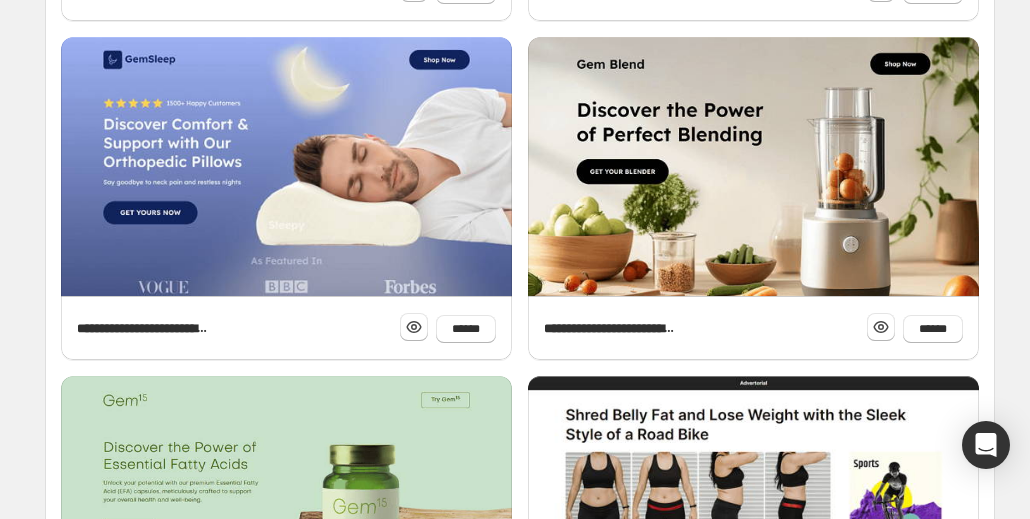 click 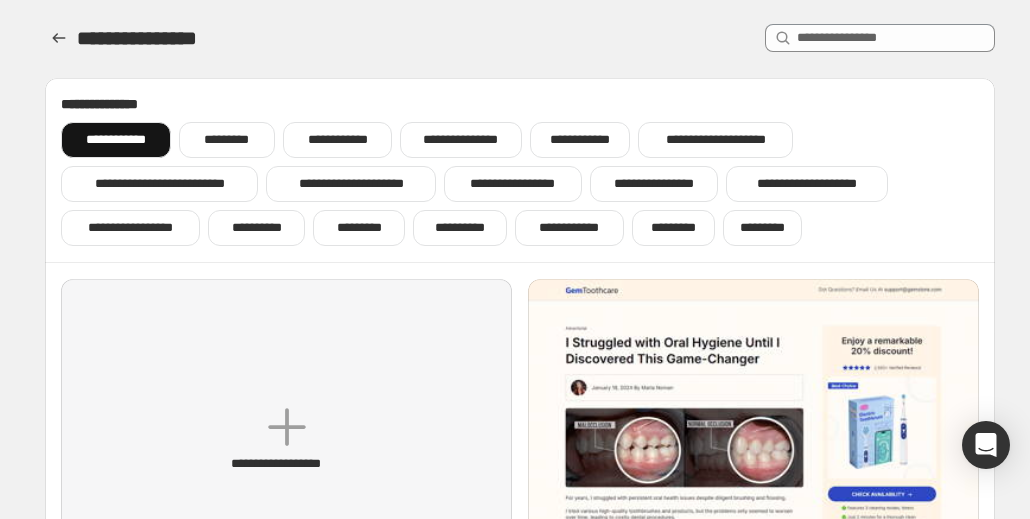 scroll, scrollTop: 28, scrollLeft: 0, axis: vertical 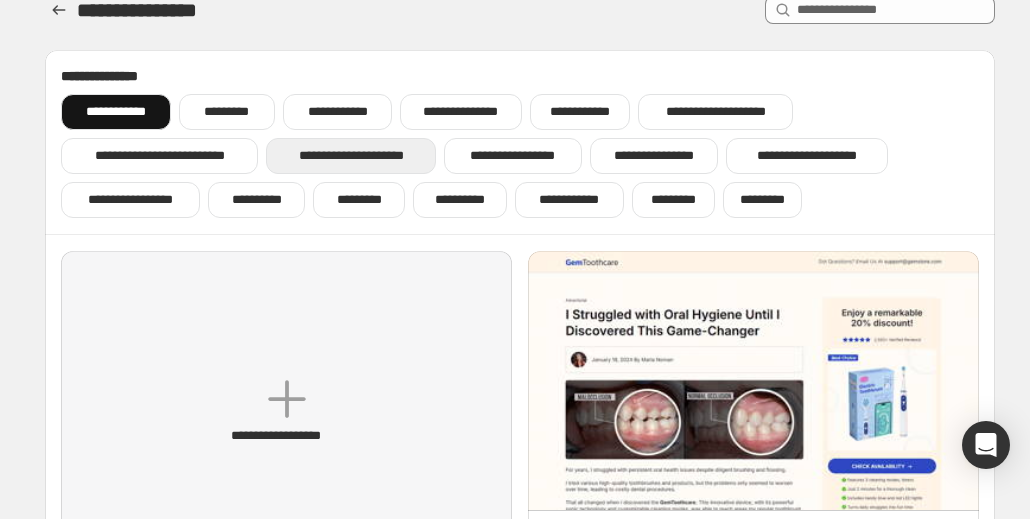 click on "**********" at bounding box center (351, 156) 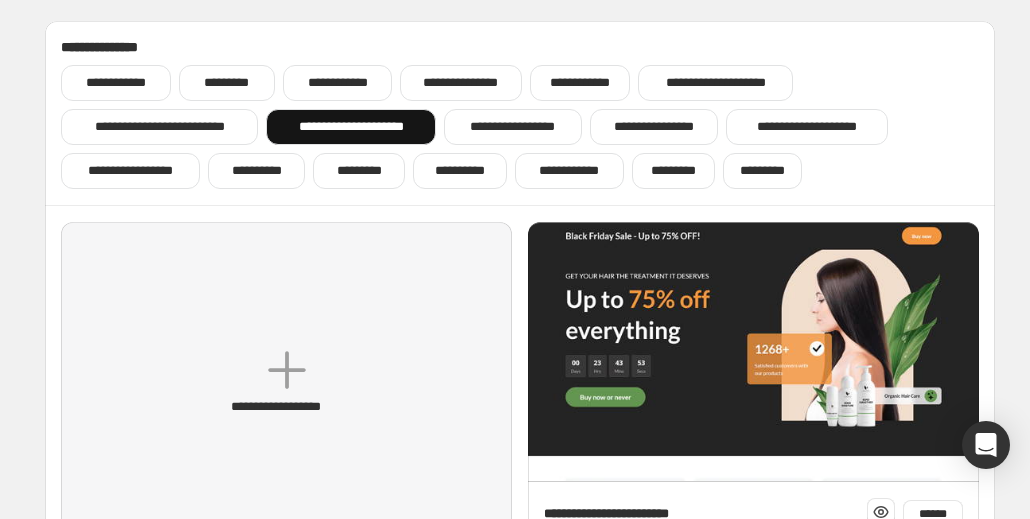 scroll, scrollTop: 54, scrollLeft: 0, axis: vertical 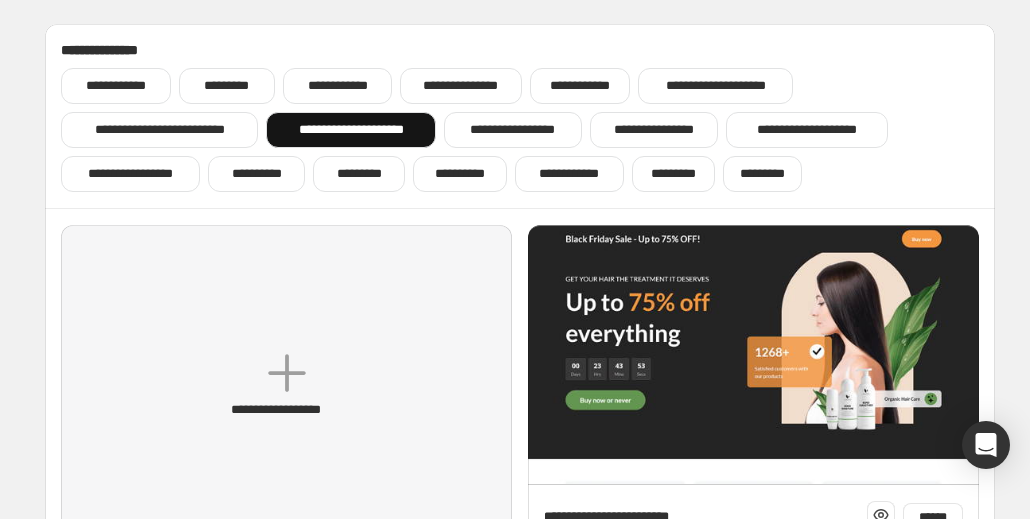 click on "**********" at bounding box center (351, 130) 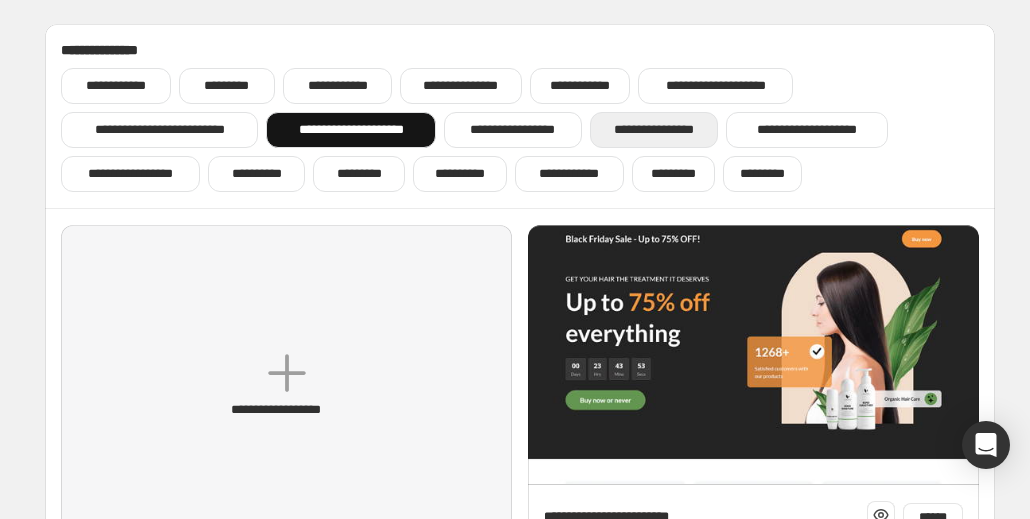 click on "**********" at bounding box center (654, 130) 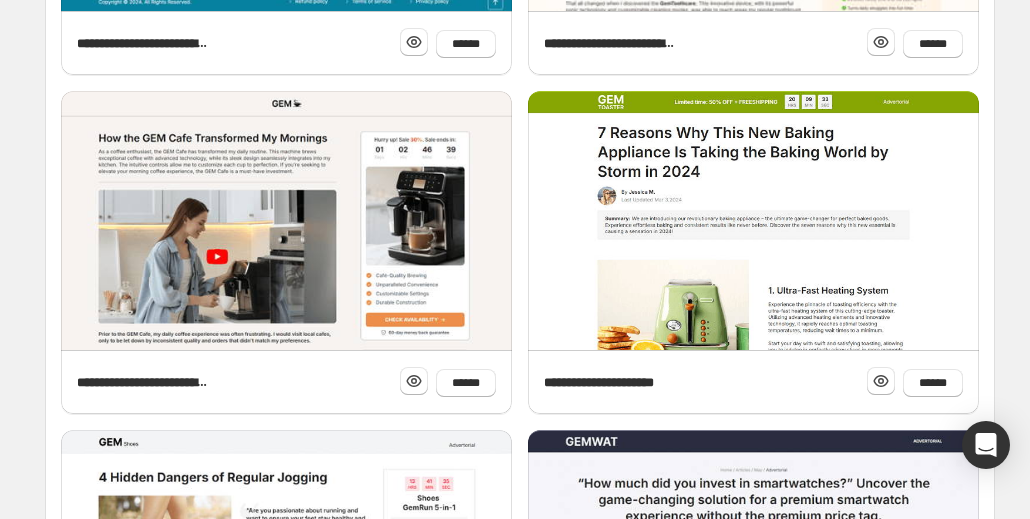 scroll, scrollTop: 920, scrollLeft: 0, axis: vertical 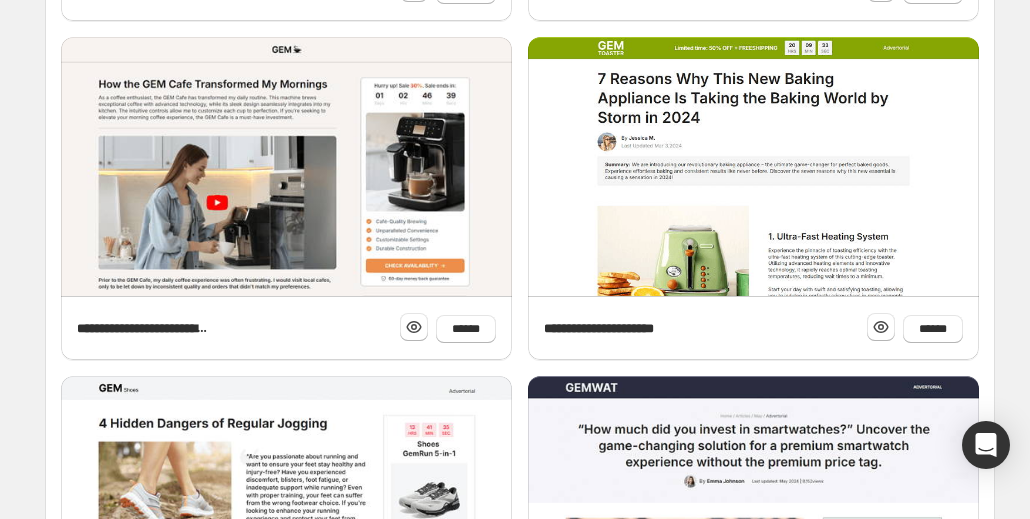 drag, startPoint x: 96, startPoint y: 371, endPoint x: 99, endPoint y: 384, distance: 13.341664 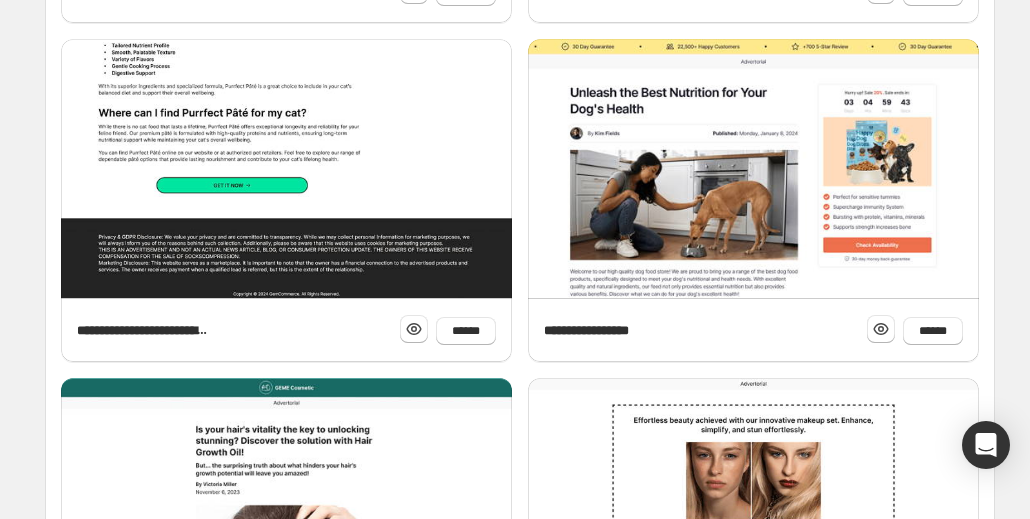 scroll, scrollTop: 920, scrollLeft: 0, axis: vertical 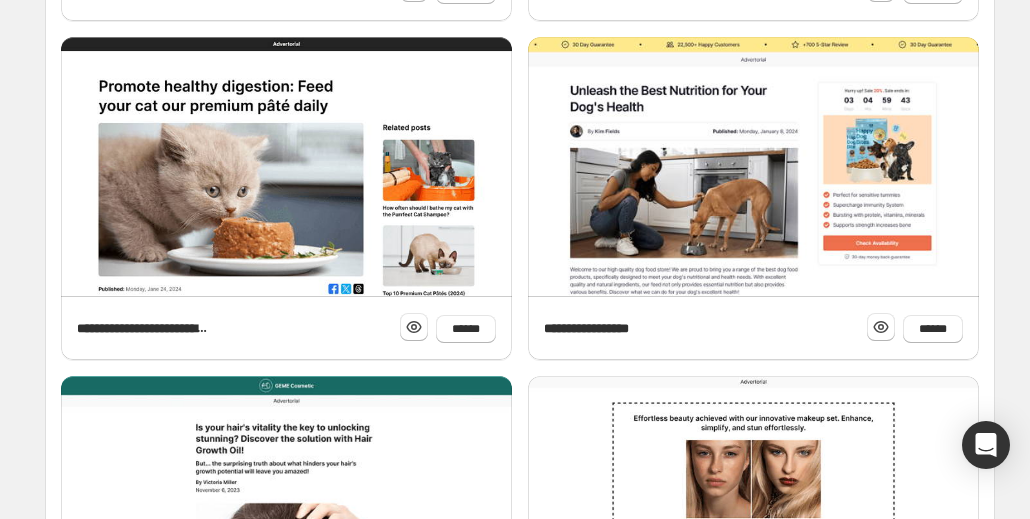 click 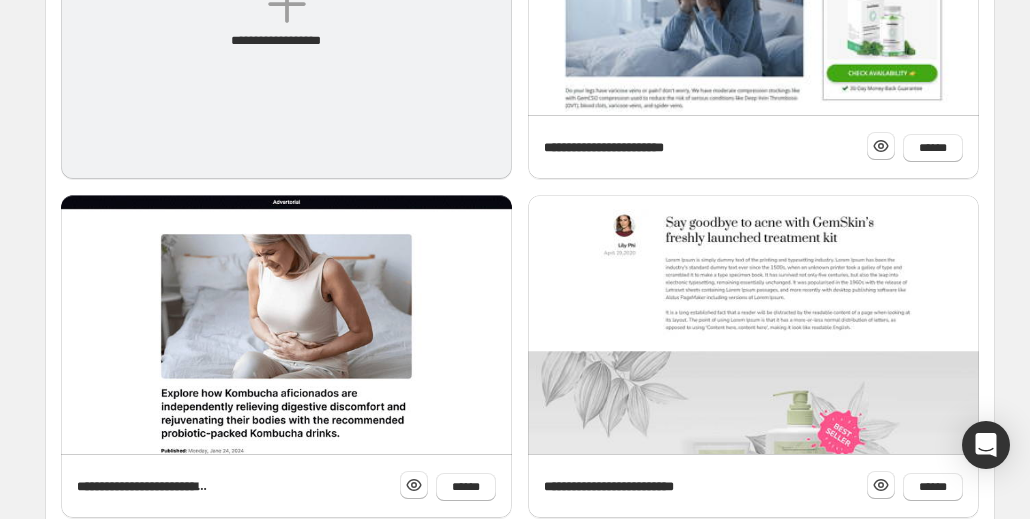 scroll, scrollTop: 581, scrollLeft: 0, axis: vertical 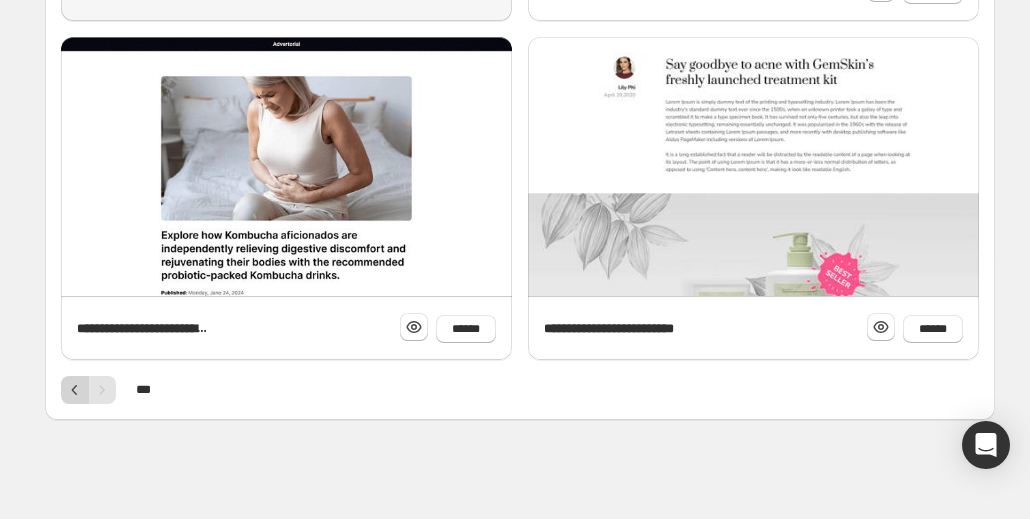 click 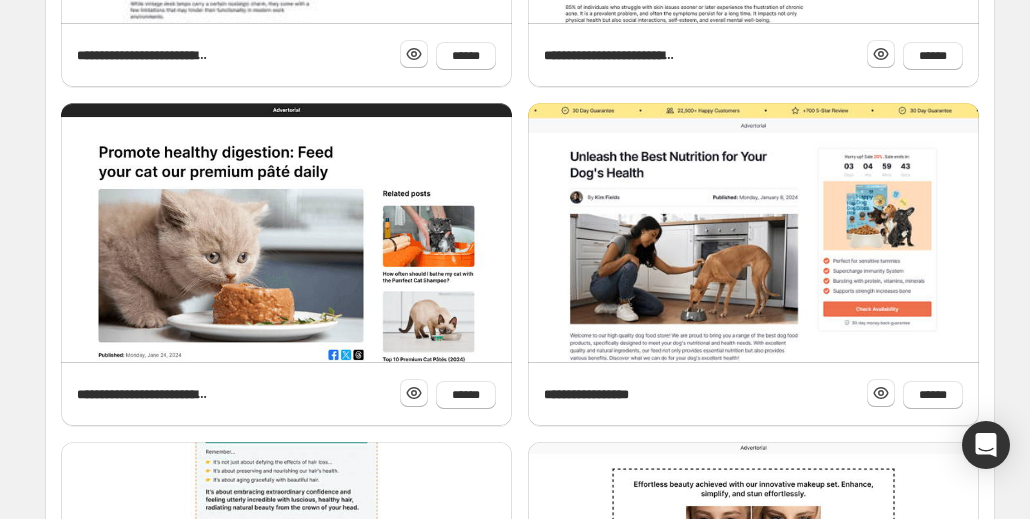 scroll, scrollTop: 863, scrollLeft: 0, axis: vertical 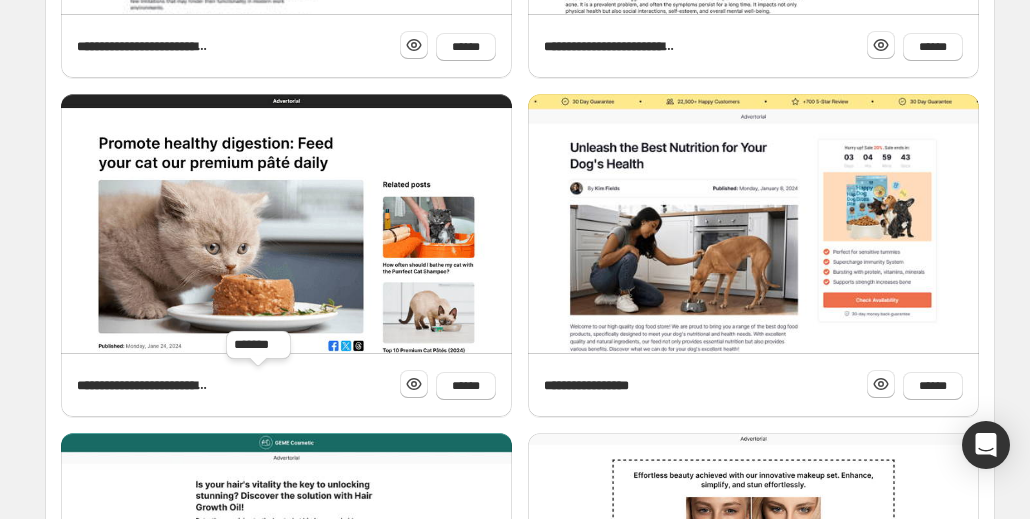 click at bounding box center (414, 723) 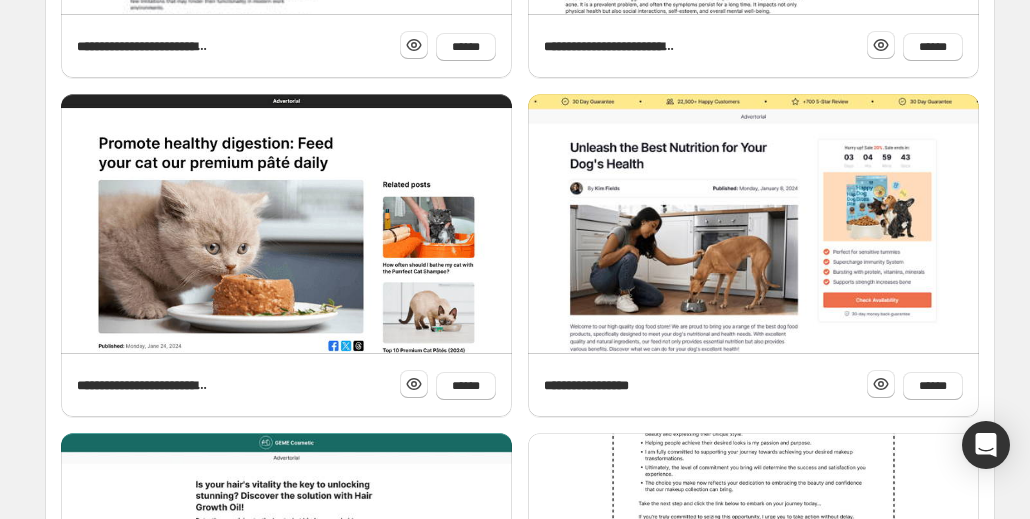 scroll, scrollTop: 864, scrollLeft: 0, axis: vertical 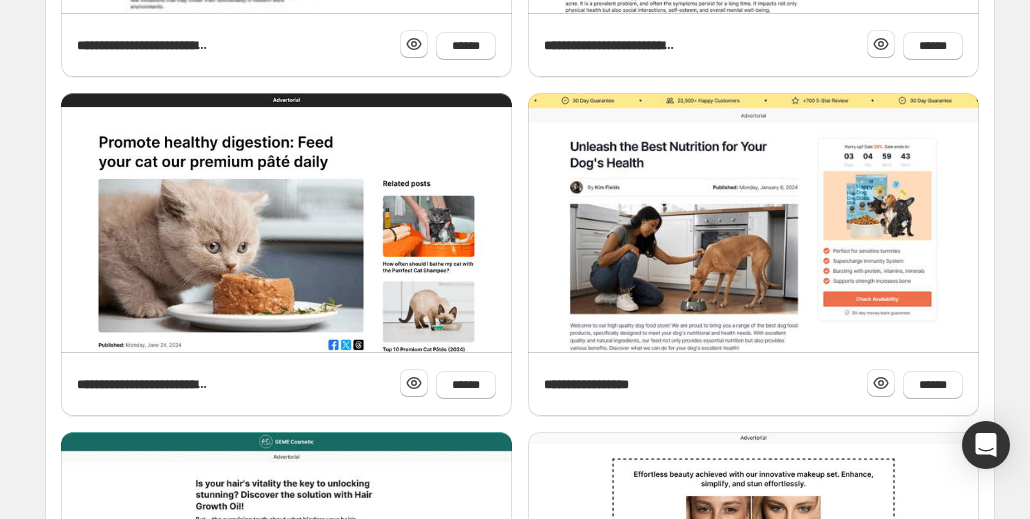 click 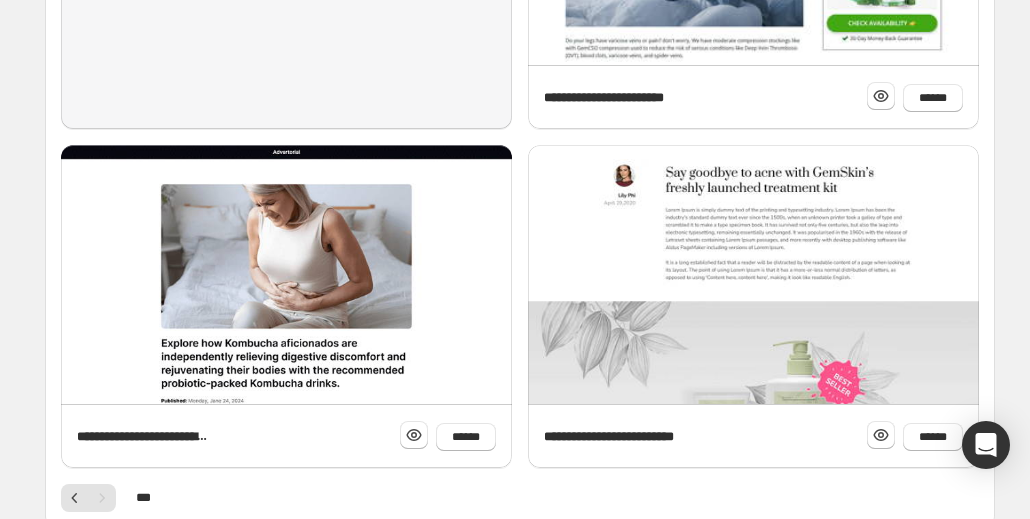 scroll, scrollTop: 581, scrollLeft: 0, axis: vertical 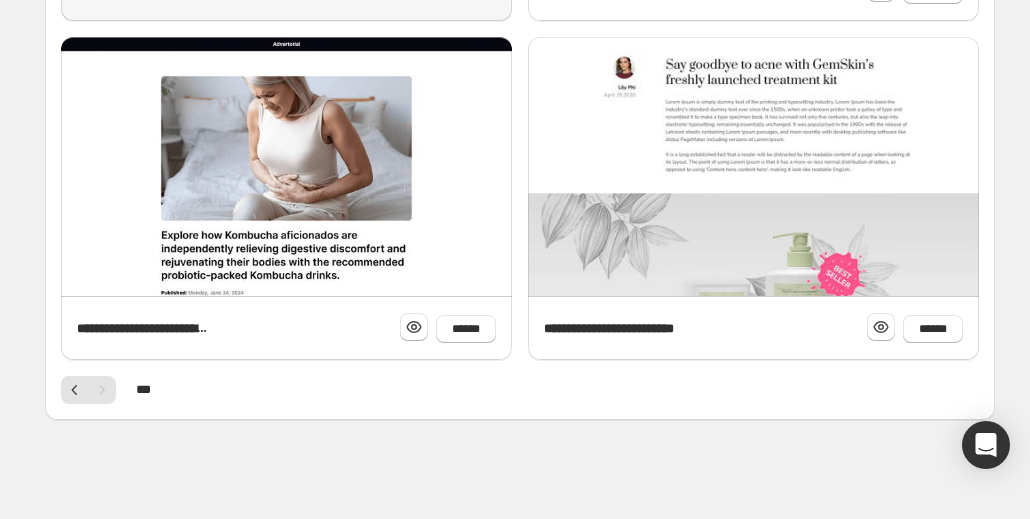 click at bounding box center [75, 390] 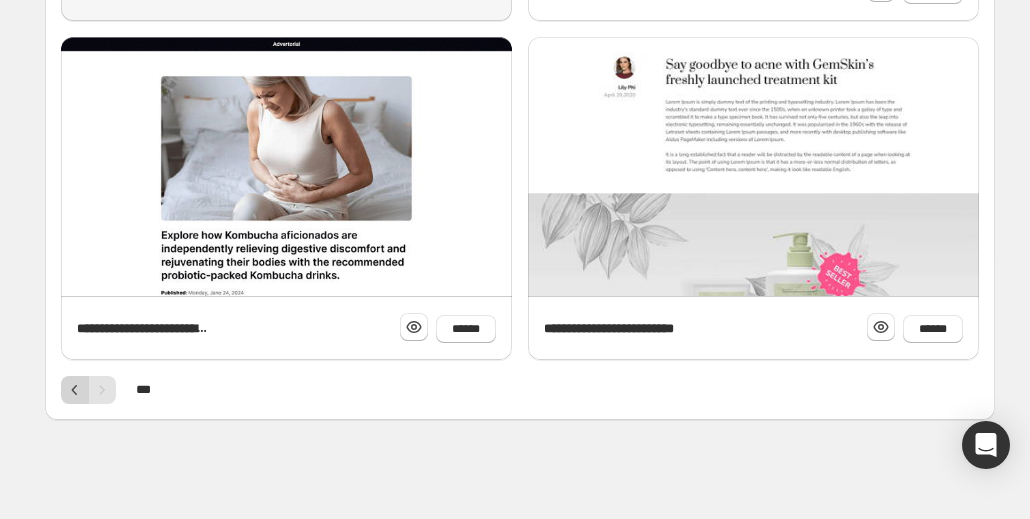 click at bounding box center (75, 390) 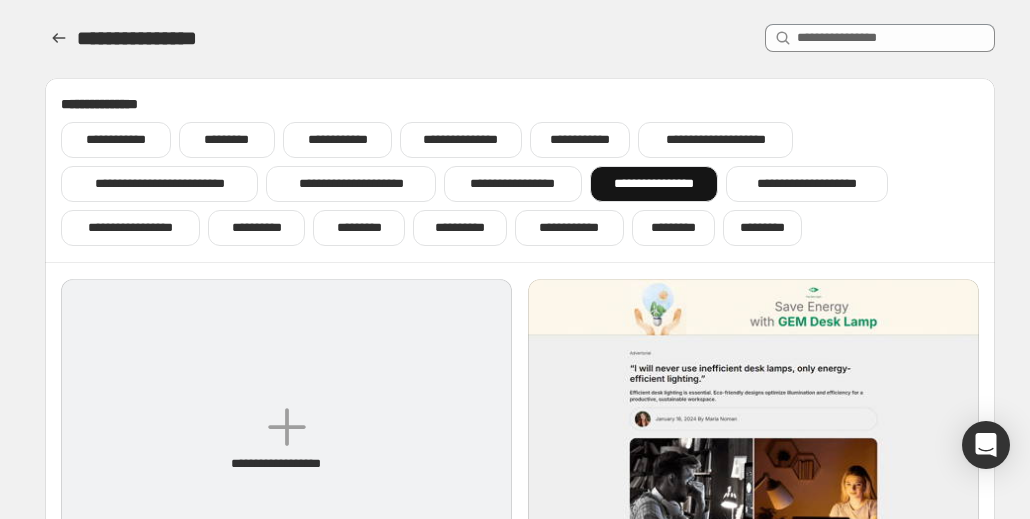 scroll, scrollTop: 25, scrollLeft: 0, axis: vertical 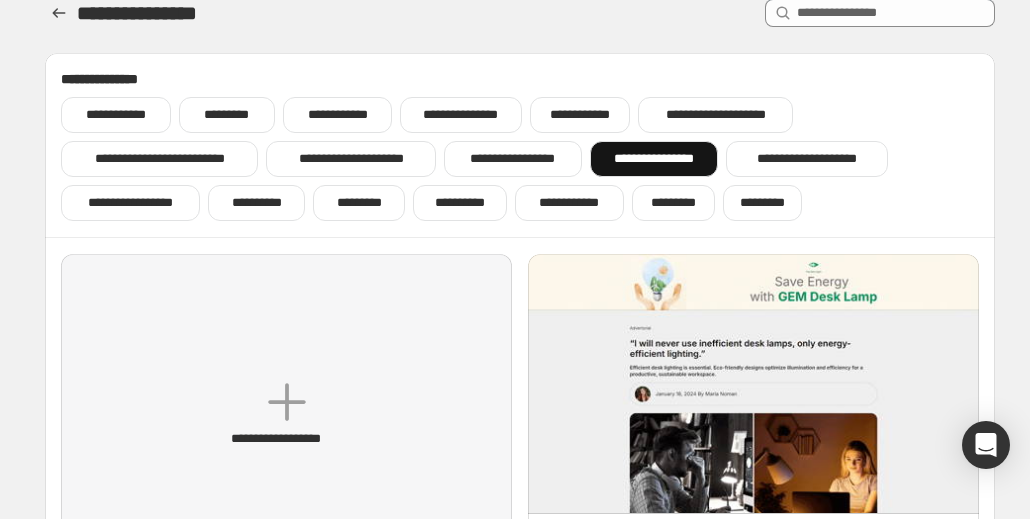 click on "**********" at bounding box center (654, 159) 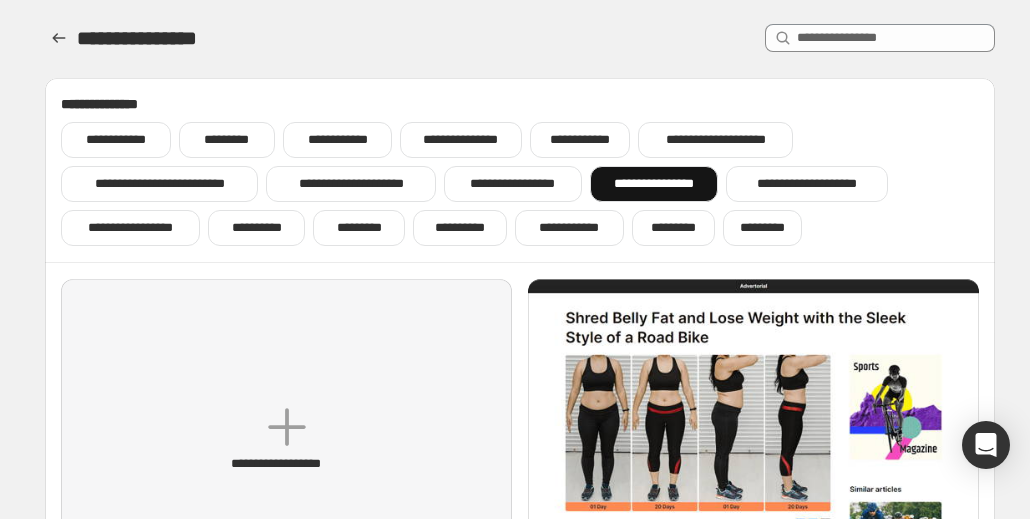 scroll, scrollTop: 1, scrollLeft: 0, axis: vertical 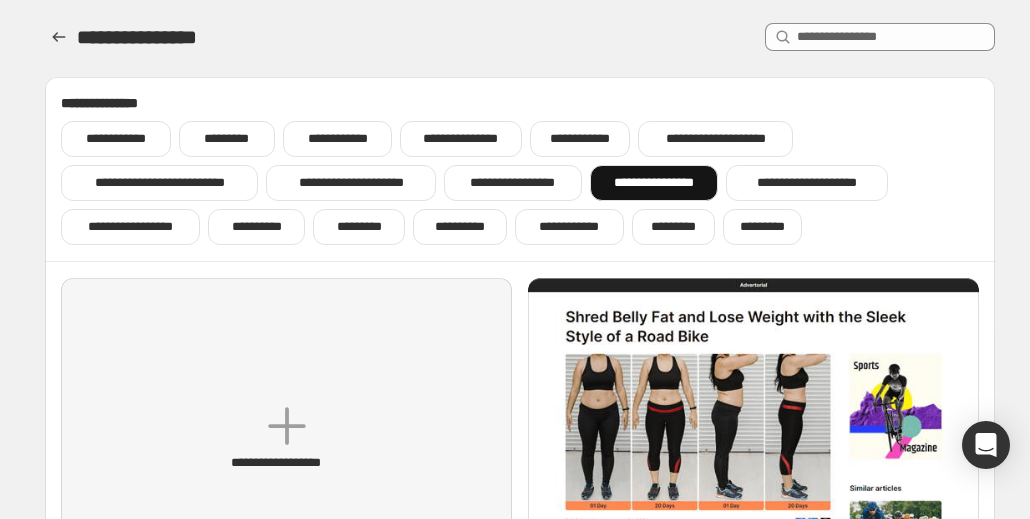 click on "**********" at bounding box center [654, 183] 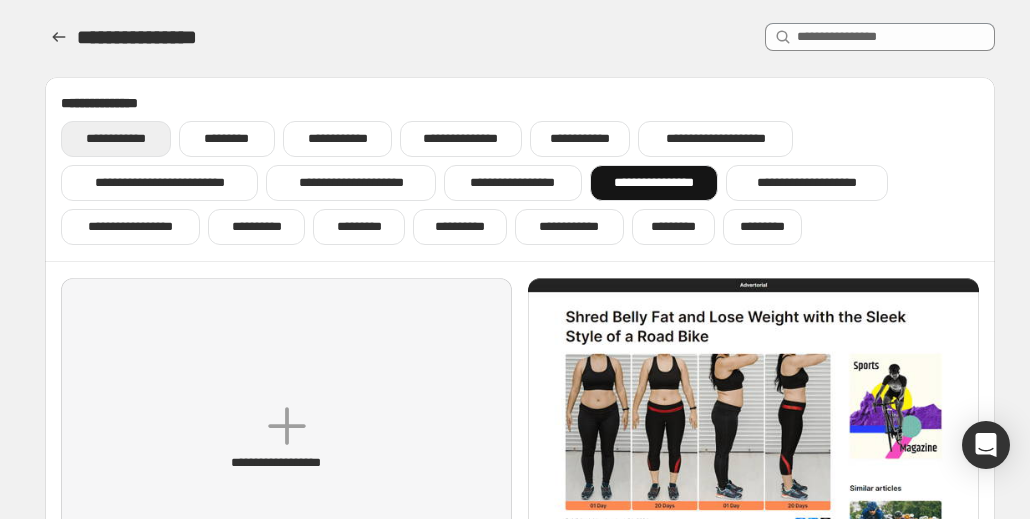 click on "**********" at bounding box center (116, 139) 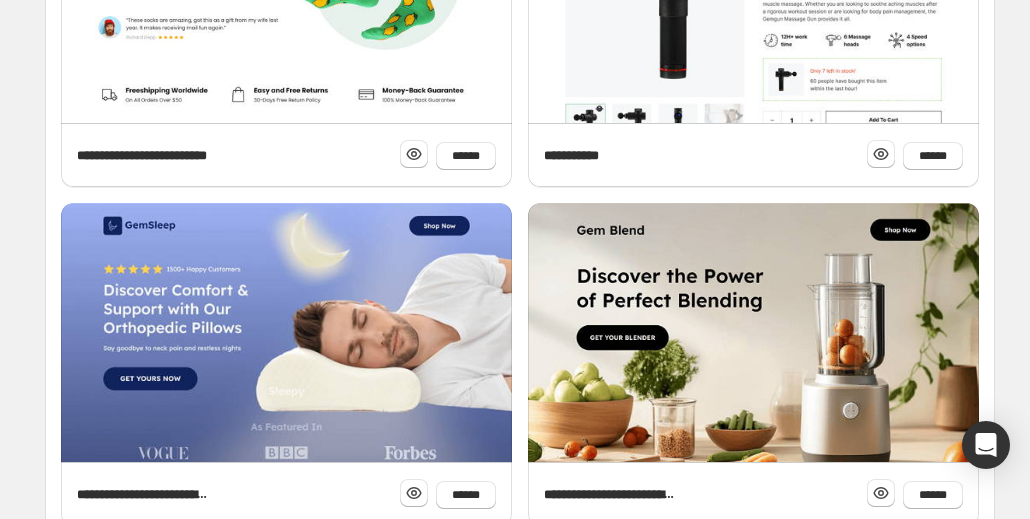 scroll, scrollTop: 920, scrollLeft: 0, axis: vertical 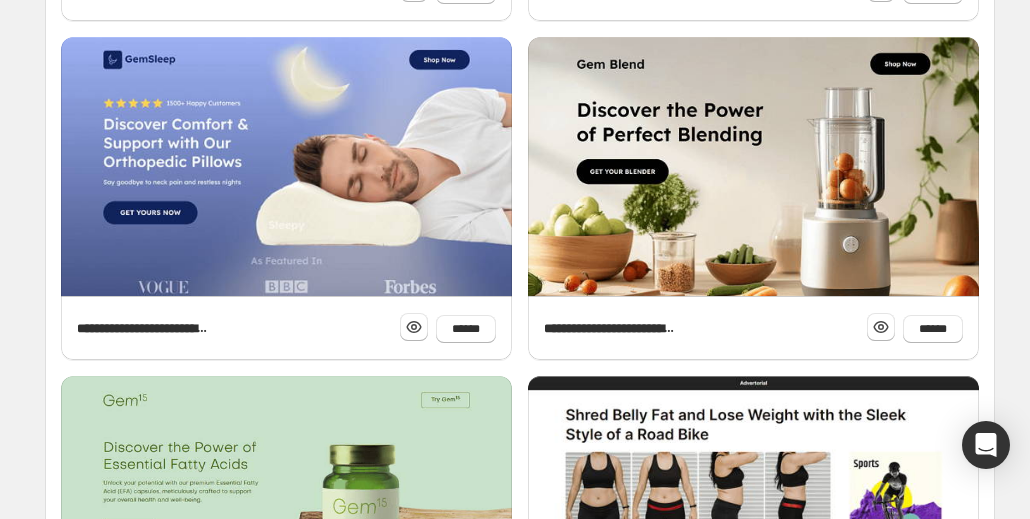 click 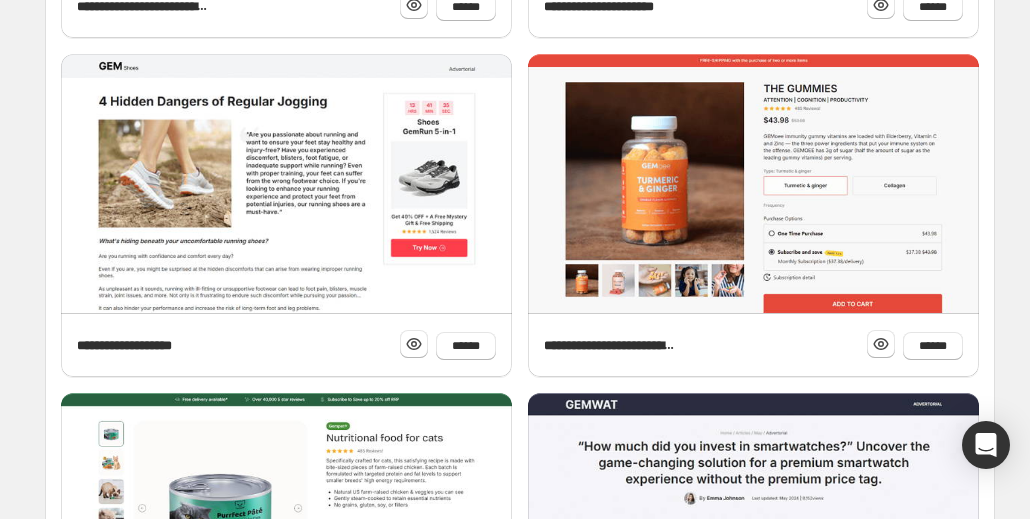 scroll, scrollTop: 908, scrollLeft: 0, axis: vertical 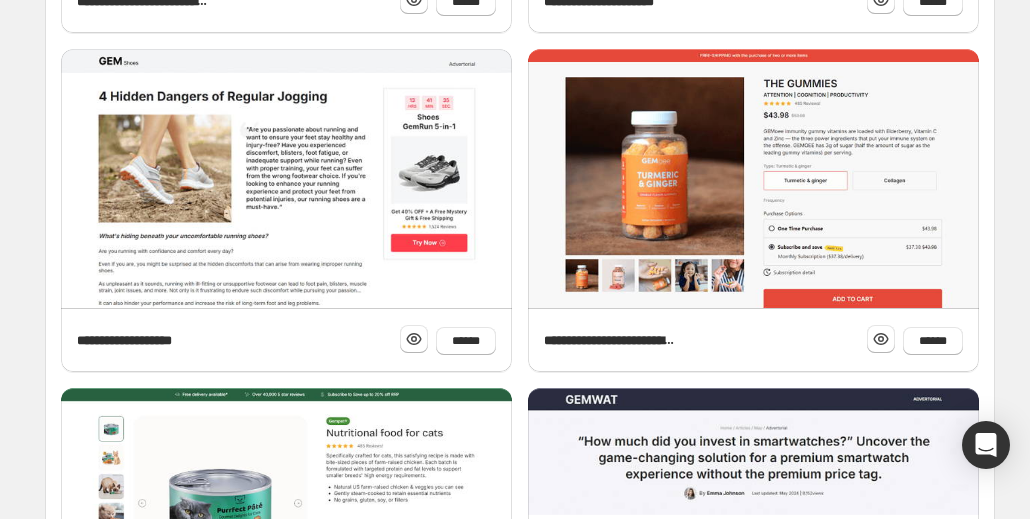 click at bounding box center [102, 1080] 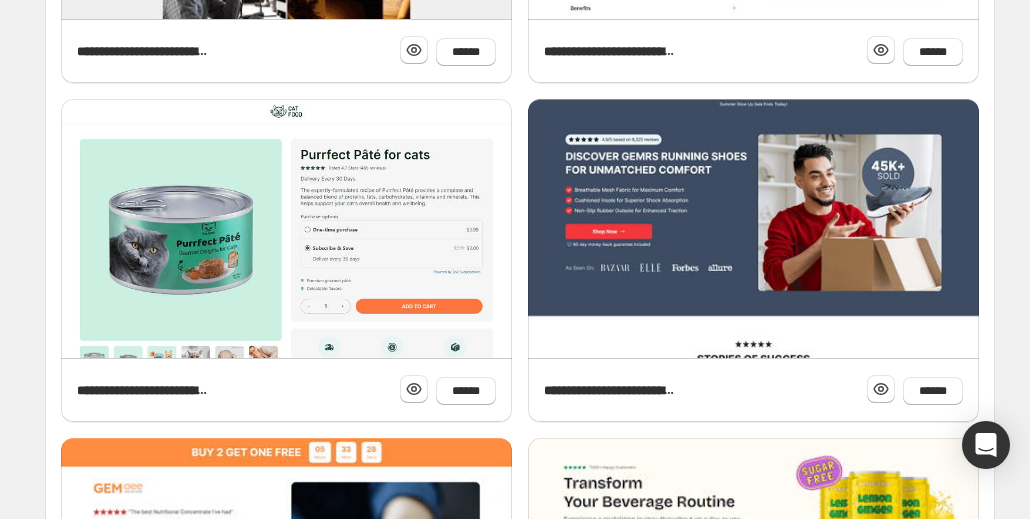 scroll, scrollTop: 920, scrollLeft: 0, axis: vertical 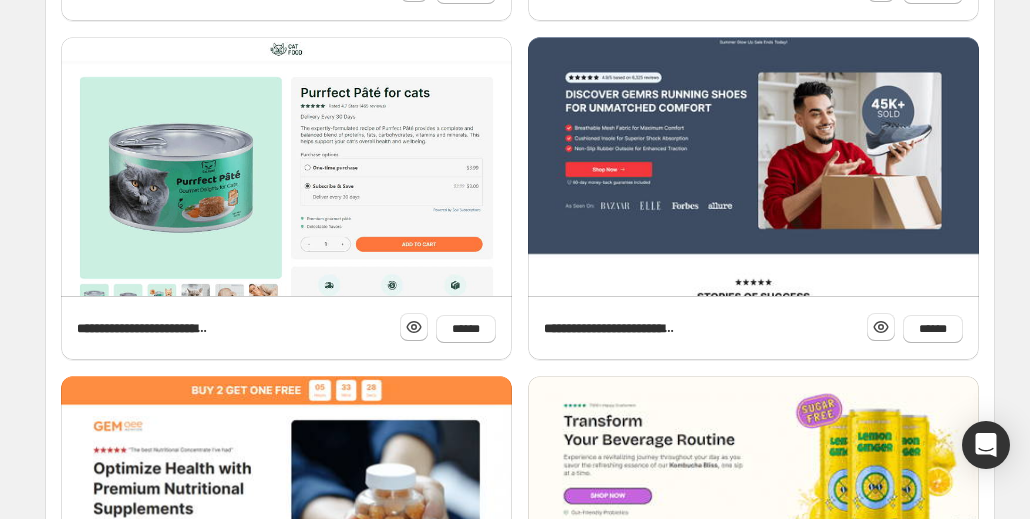 click 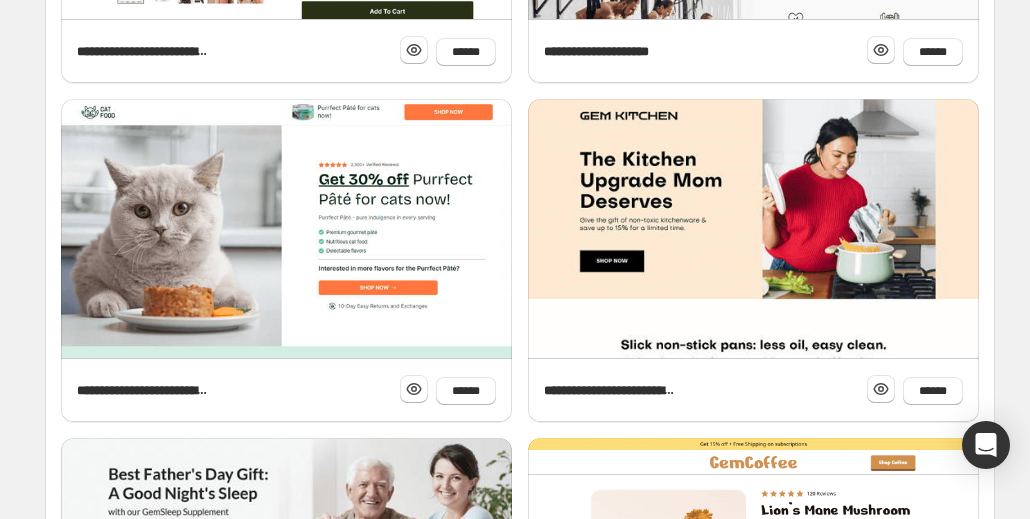 scroll, scrollTop: 920, scrollLeft: 0, axis: vertical 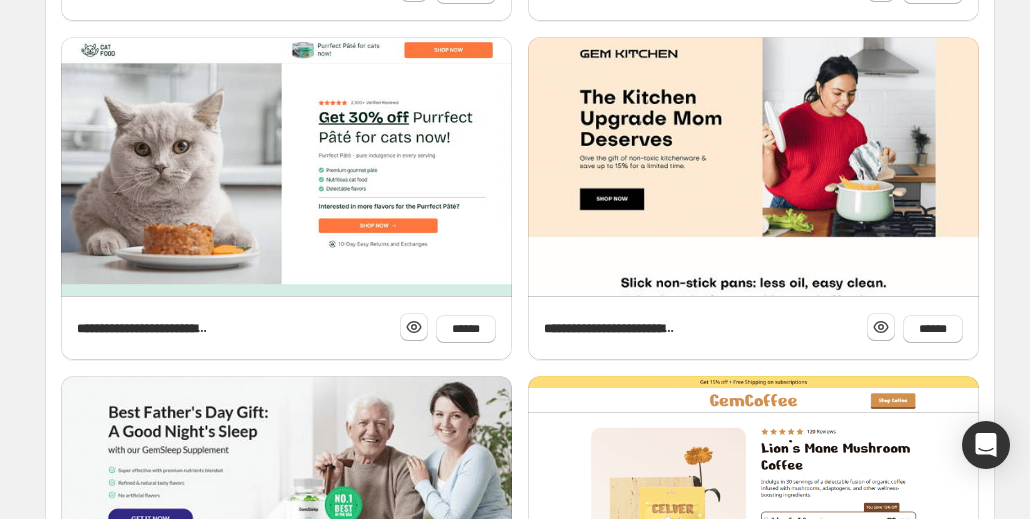 click 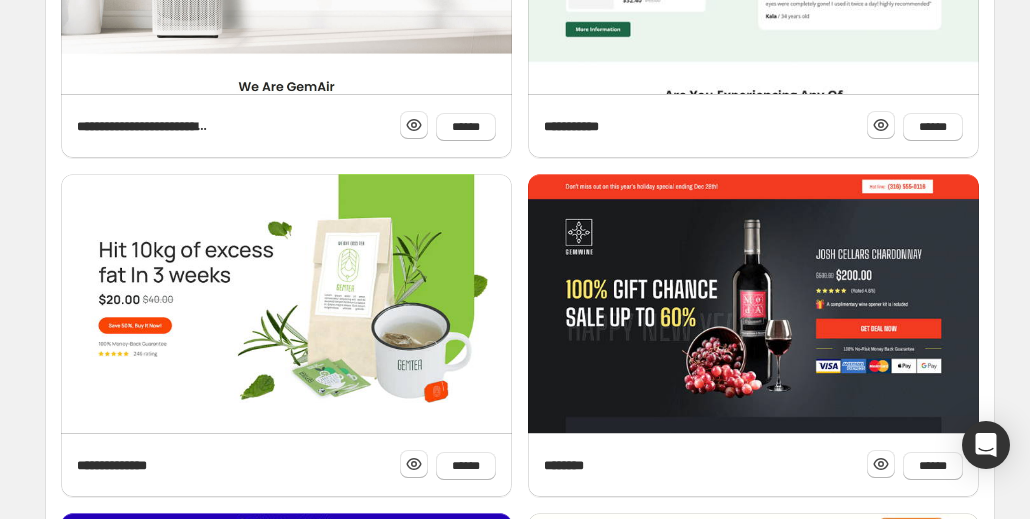 scroll, scrollTop: 920, scrollLeft: 0, axis: vertical 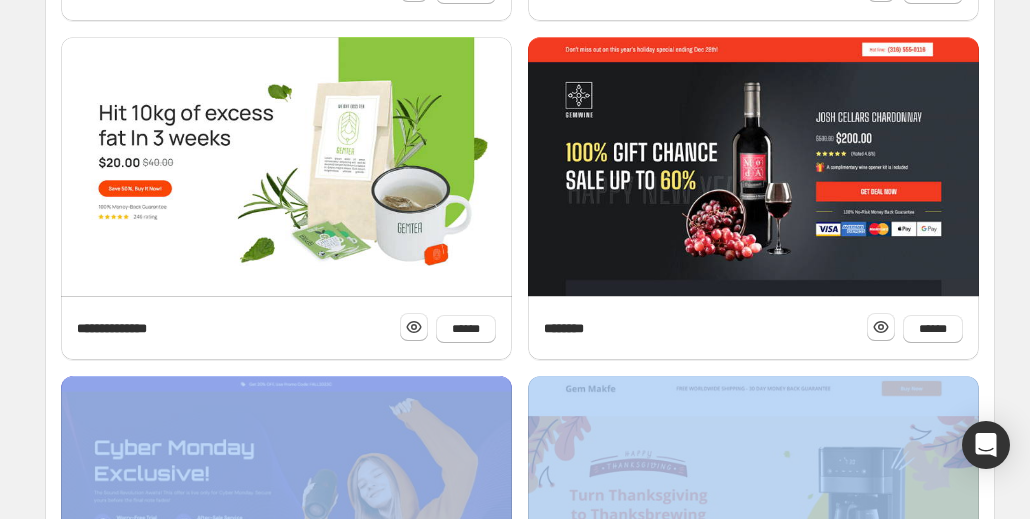 drag, startPoint x: 370, startPoint y: 354, endPoint x: 362, endPoint y: 288, distance: 66.48308 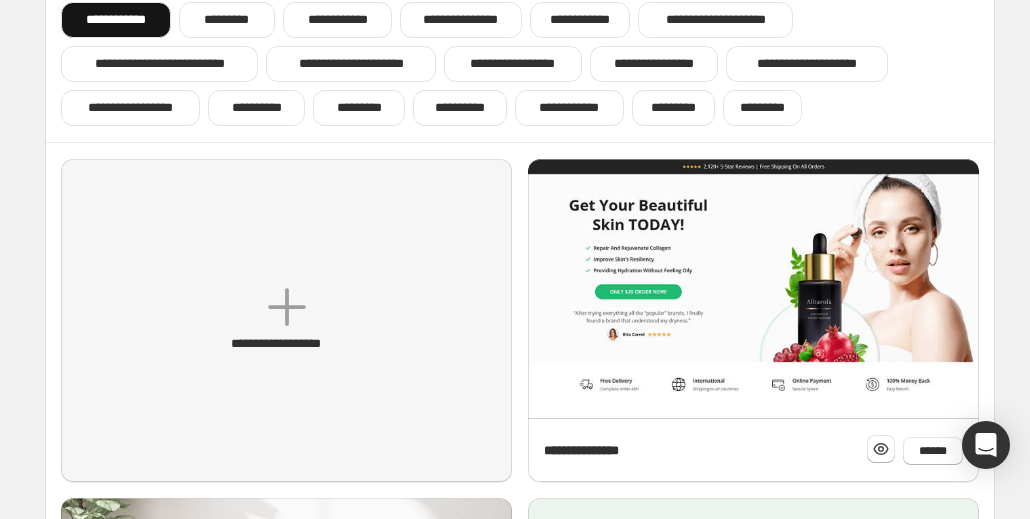 scroll, scrollTop: 0, scrollLeft: 0, axis: both 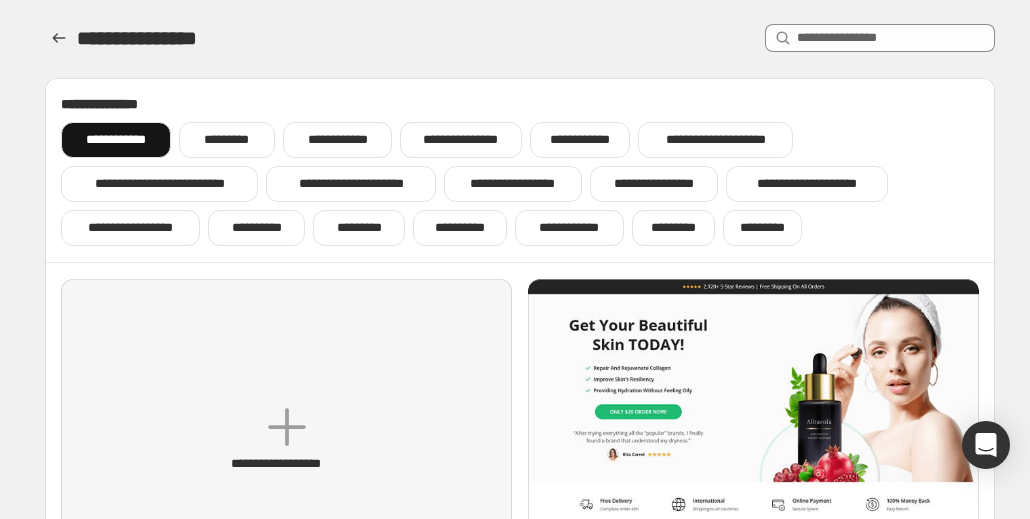 click on "**********" at bounding box center (520, 184) 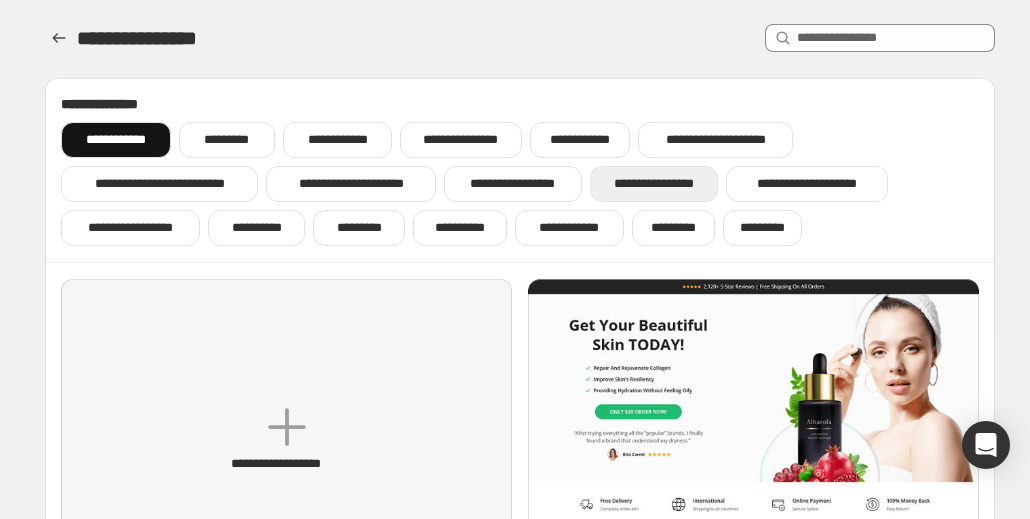 click on "**********" at bounding box center [654, 184] 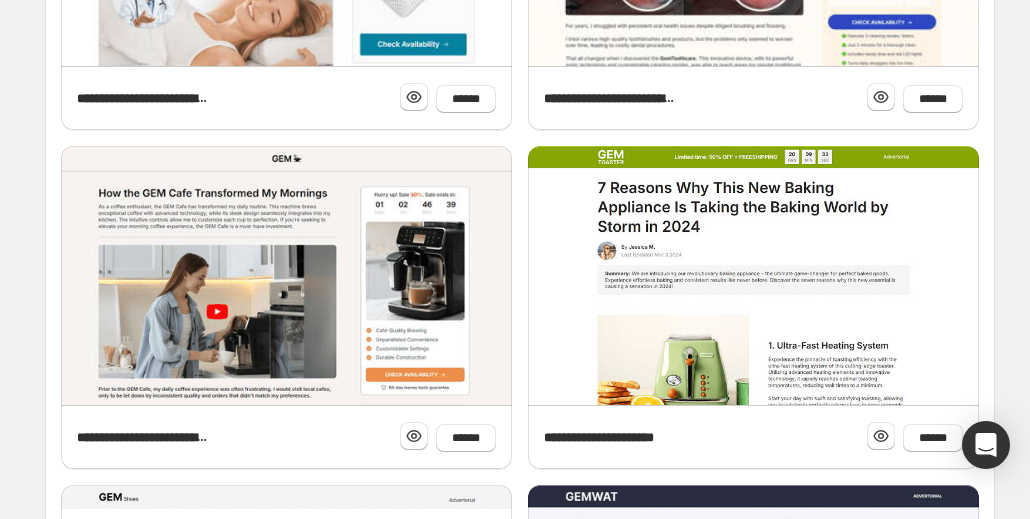 scroll, scrollTop: 853, scrollLeft: 0, axis: vertical 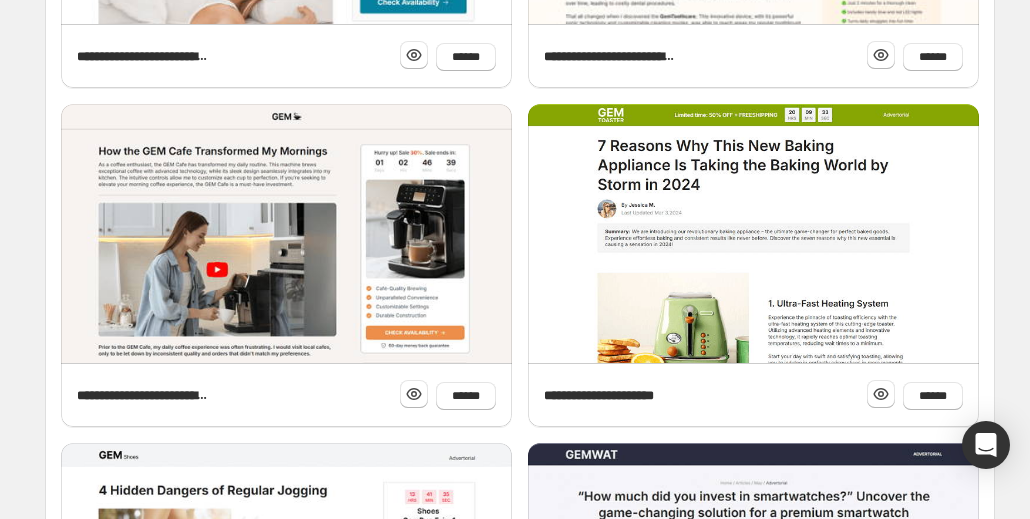 click 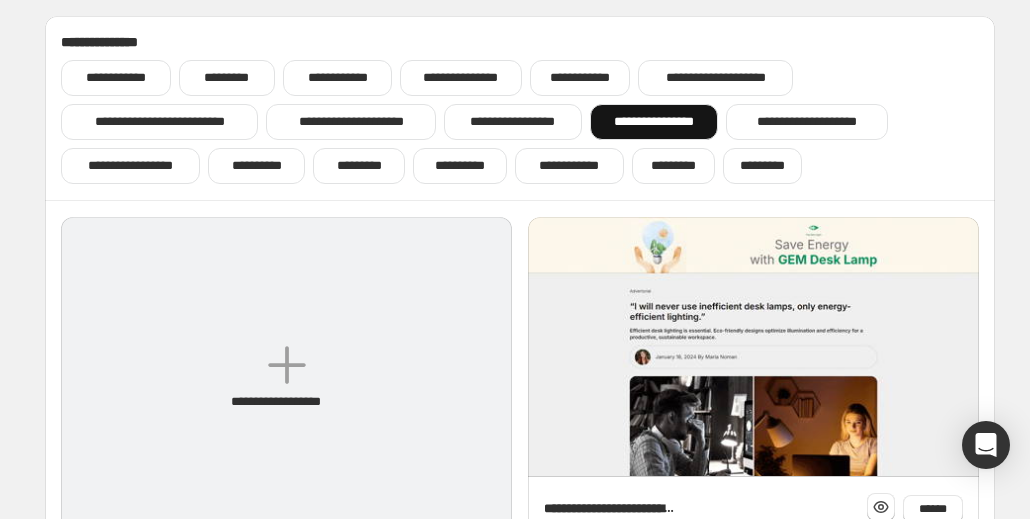 scroll, scrollTop: 0, scrollLeft: 0, axis: both 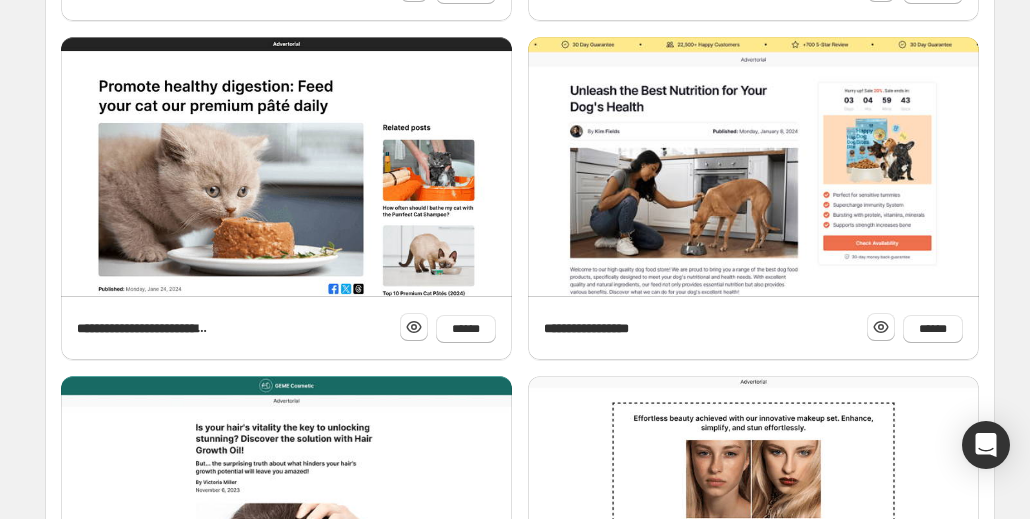 click 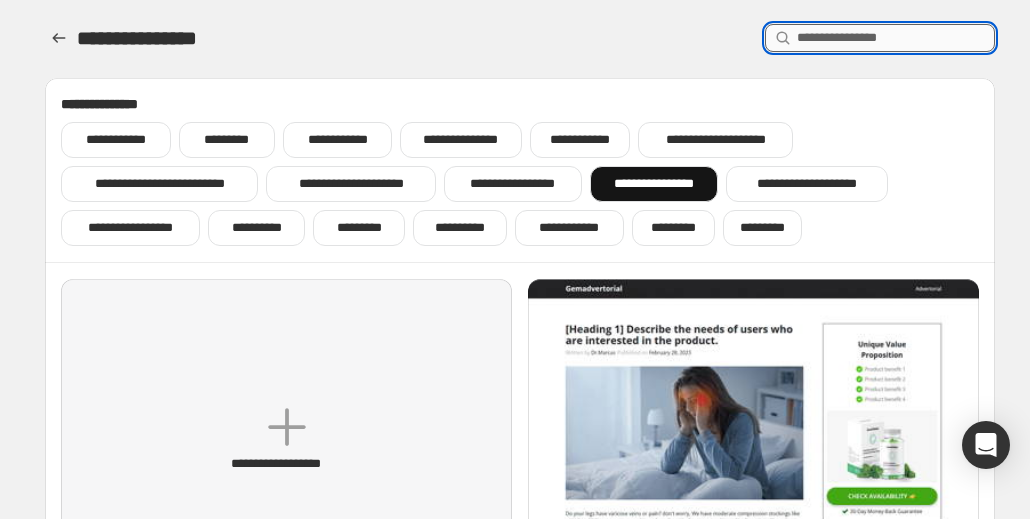 click at bounding box center [896, 38] 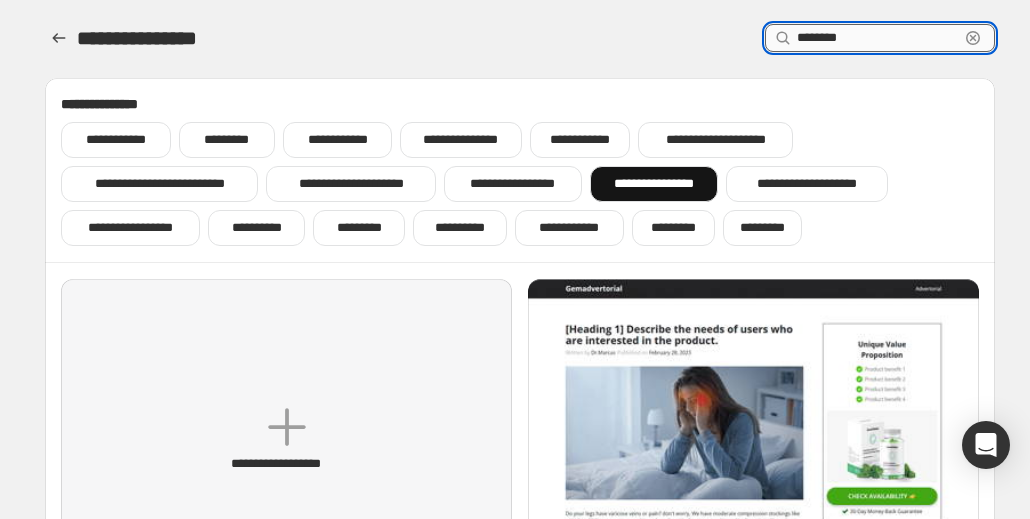 type on "********" 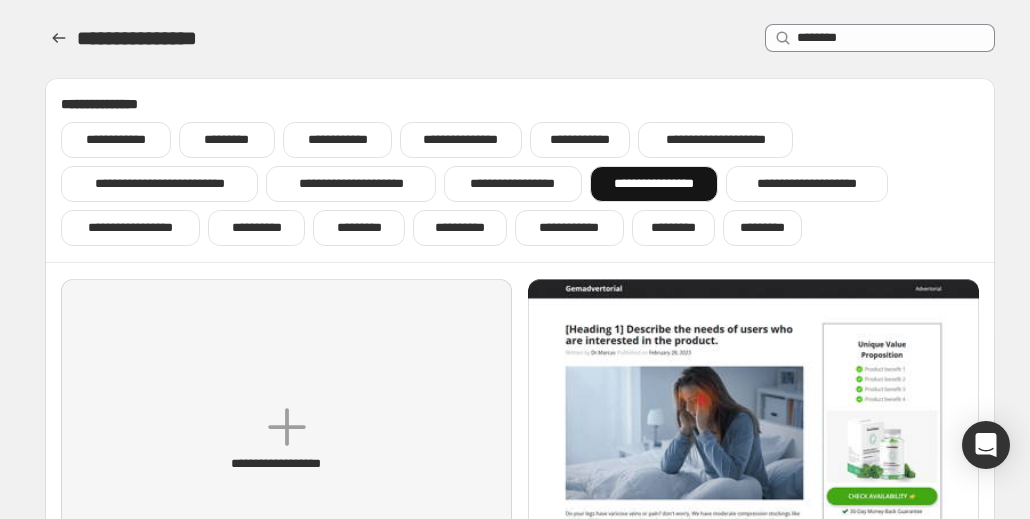 click on "**********" at bounding box center (654, 184) 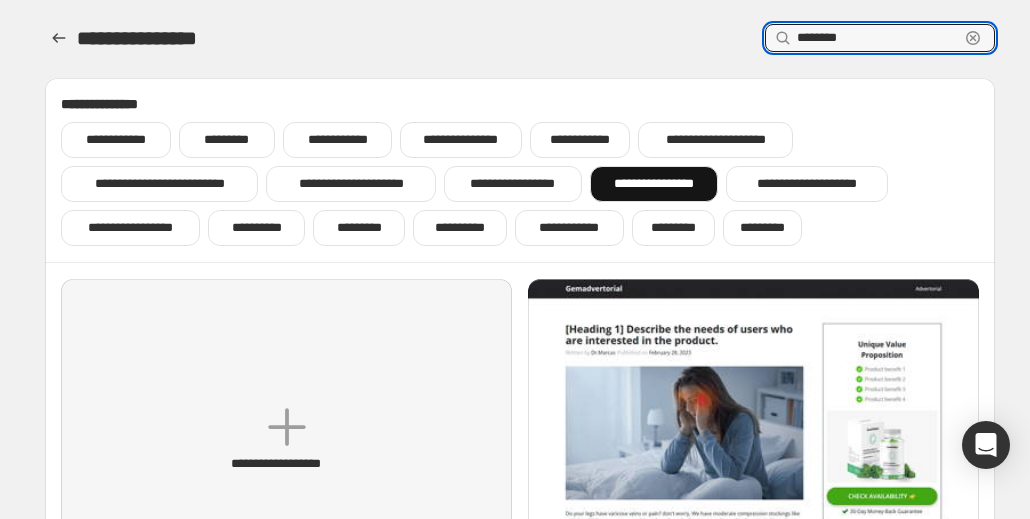 drag, startPoint x: 870, startPoint y: 27, endPoint x: 696, endPoint y: 33, distance: 174.10342 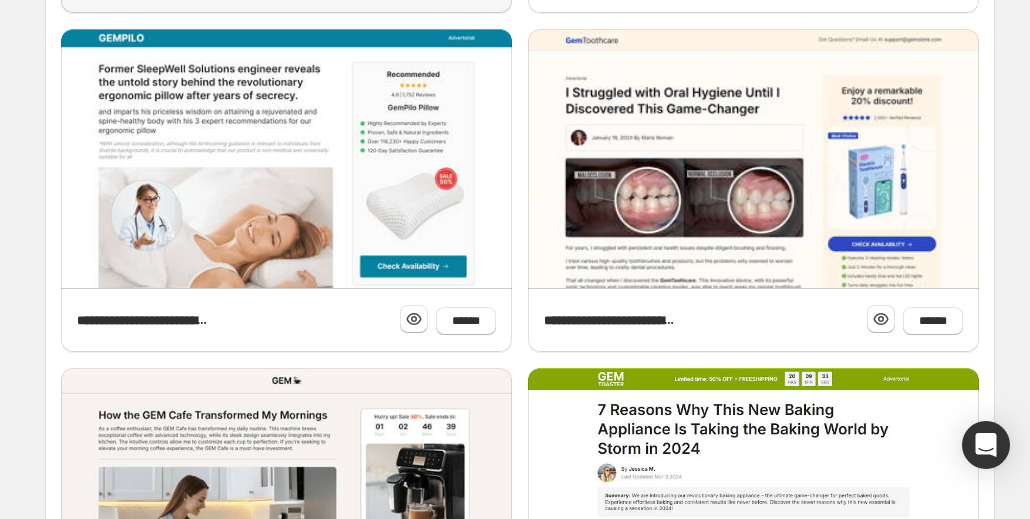 scroll, scrollTop: 920, scrollLeft: 0, axis: vertical 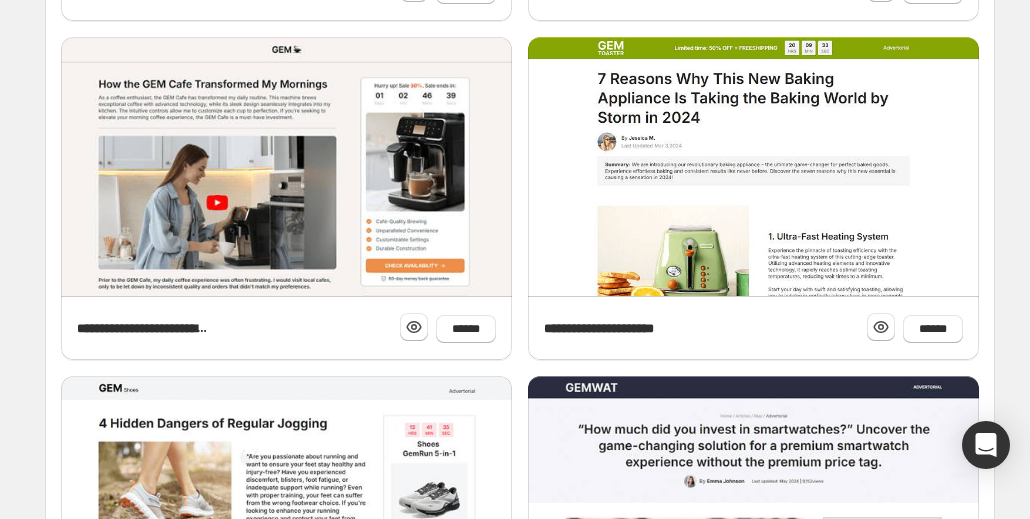type 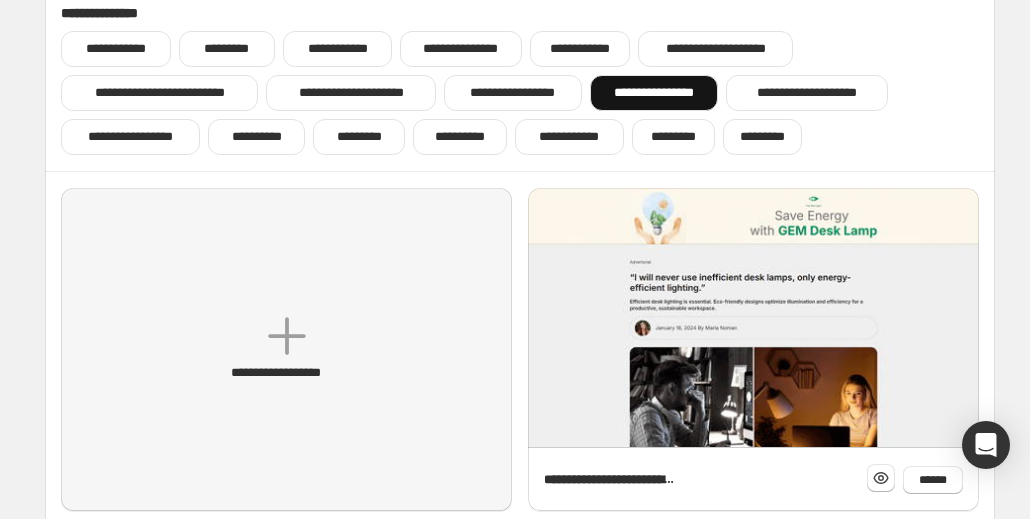 scroll, scrollTop: 2, scrollLeft: 0, axis: vertical 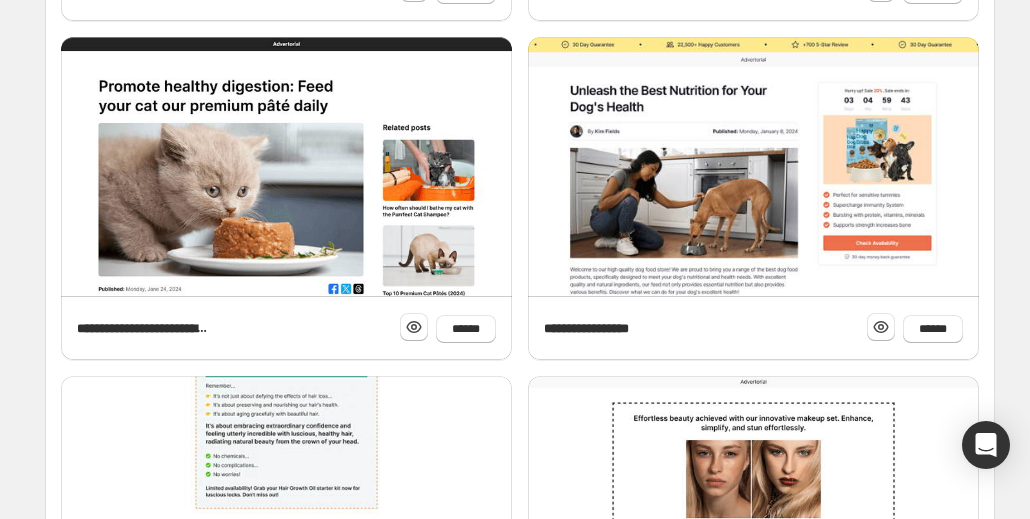 click at bounding box center (286, -514) 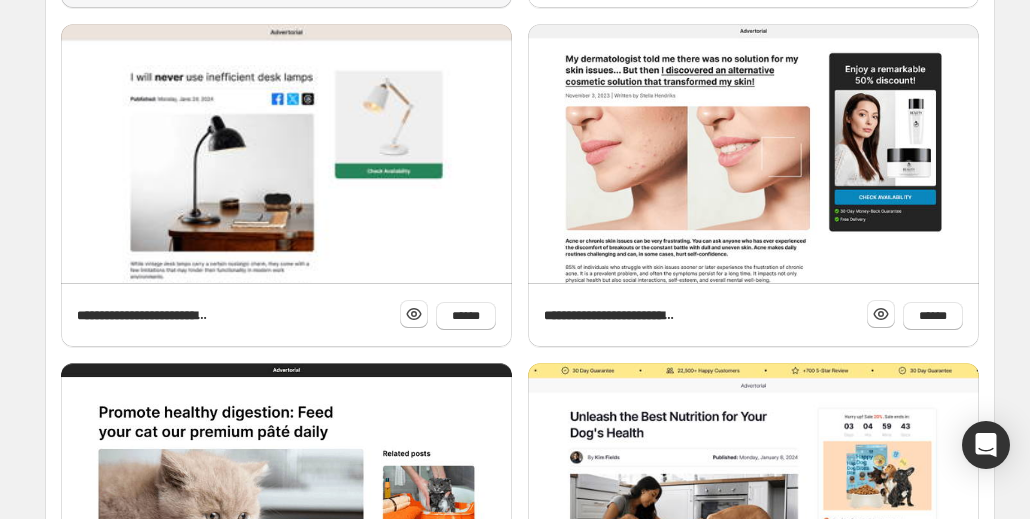 scroll, scrollTop: 590, scrollLeft: 0, axis: vertical 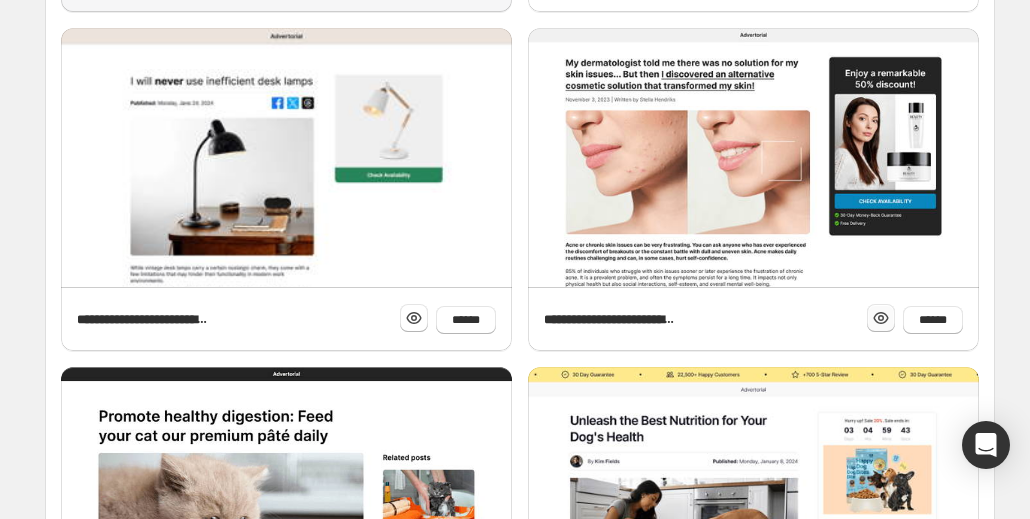 drag, startPoint x: 272, startPoint y: 323, endPoint x: 258, endPoint y: 322, distance: 14.035668 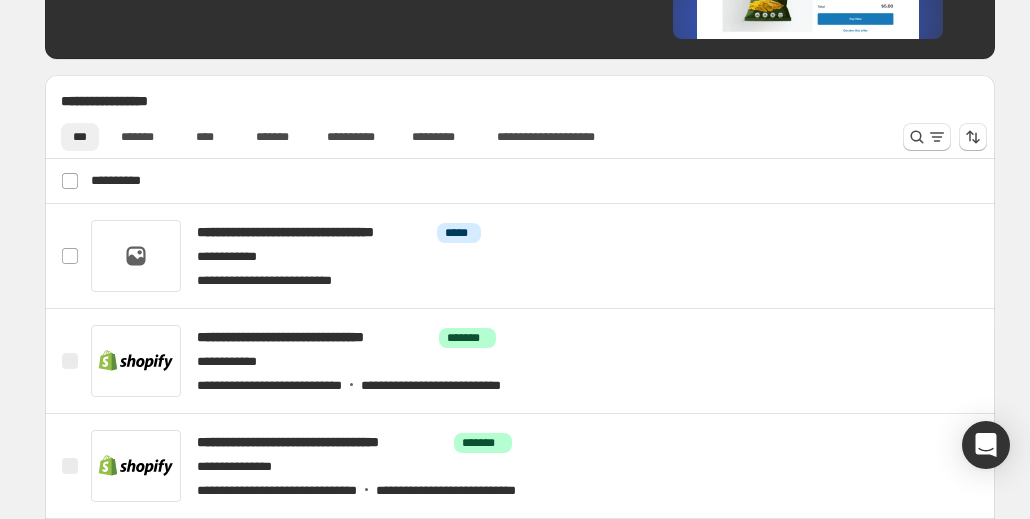 scroll, scrollTop: 801, scrollLeft: 0, axis: vertical 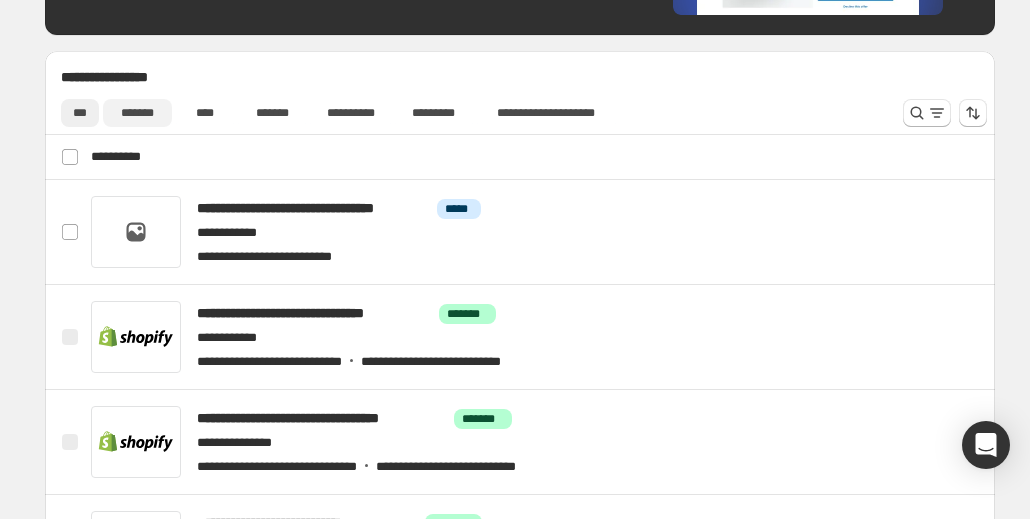 click on "*******" at bounding box center (137, 113) 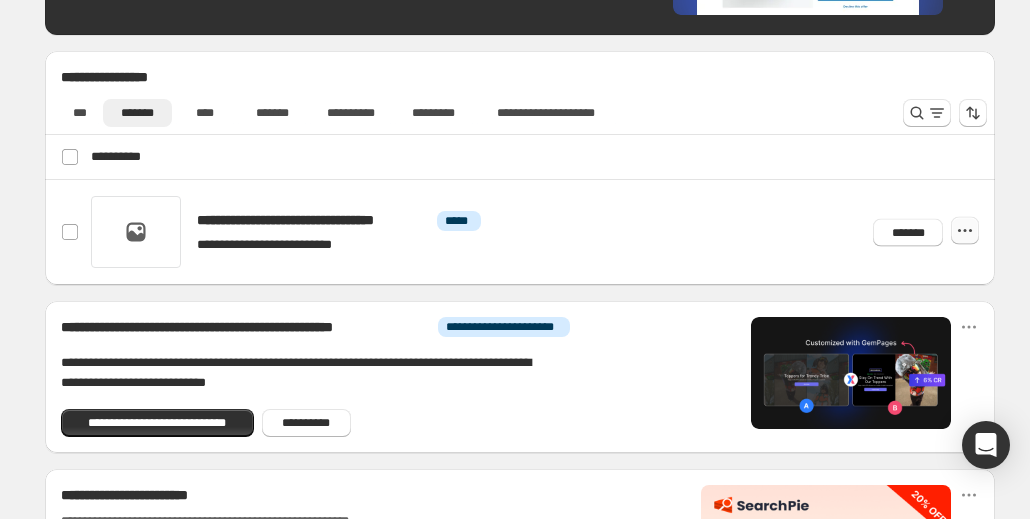click at bounding box center (965, 231) 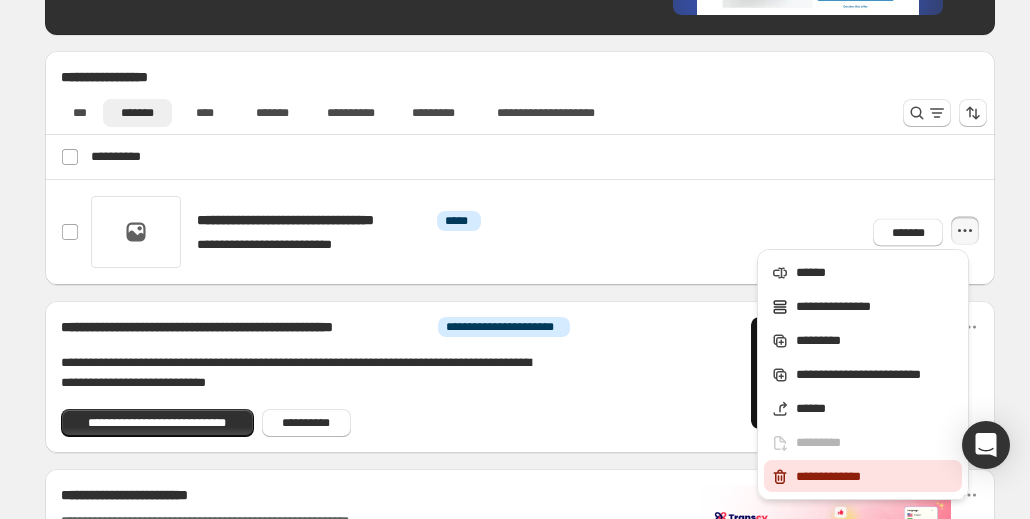 click on "**********" at bounding box center (876, 477) 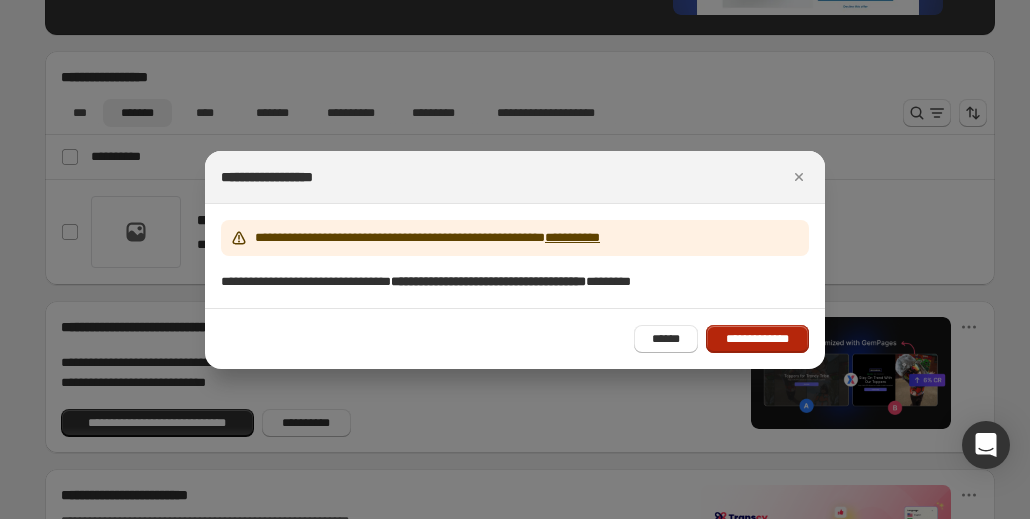 click on "**********" at bounding box center (757, 339) 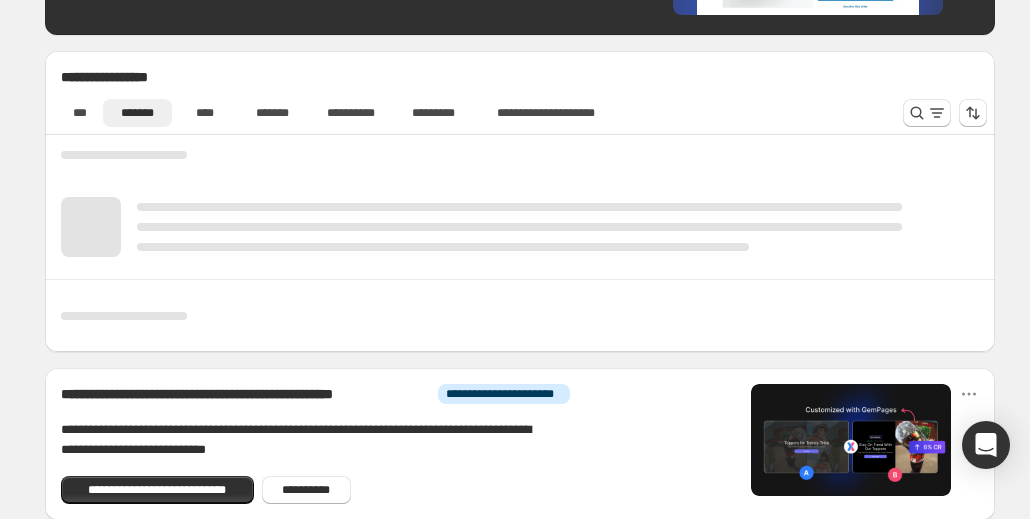 scroll, scrollTop: 852, scrollLeft: 0, axis: vertical 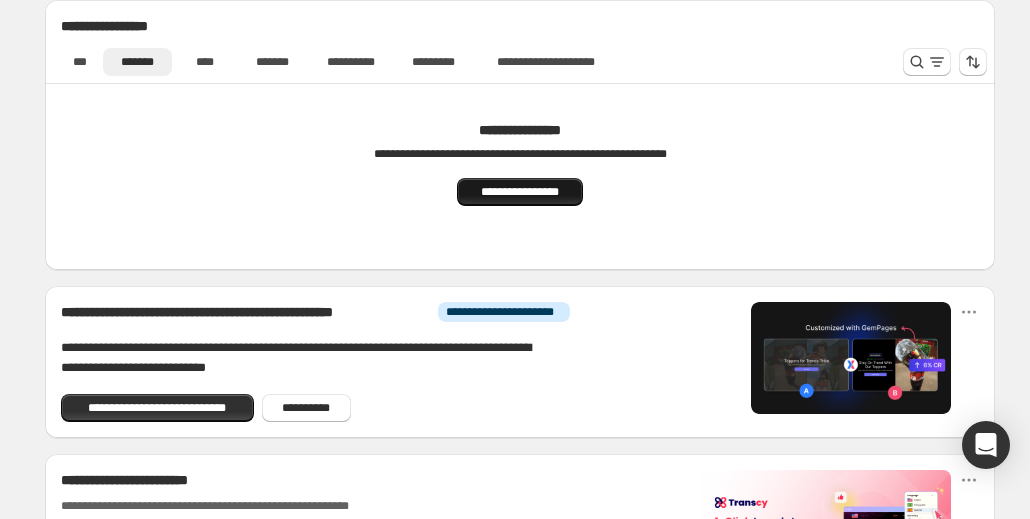 click on "**********" at bounding box center [519, 192] 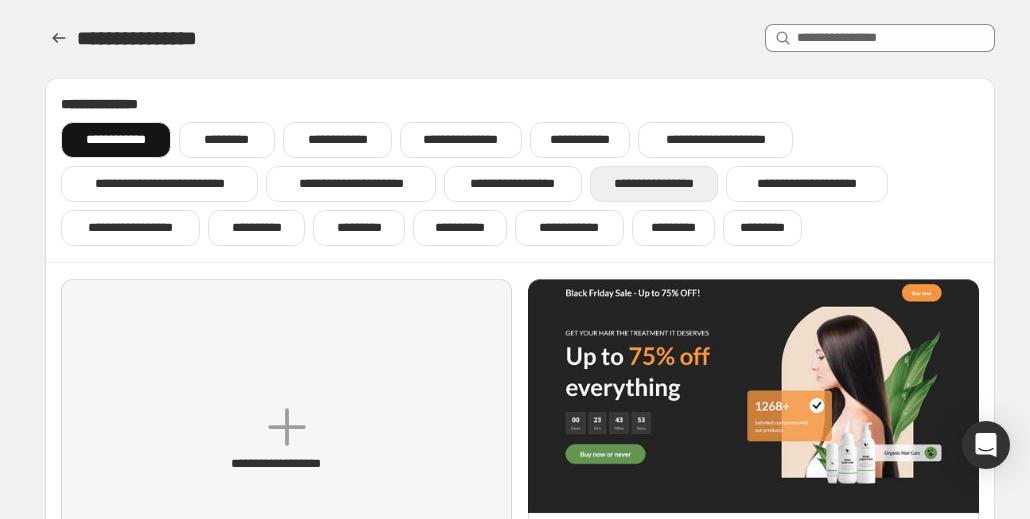 click on "**********" at bounding box center [654, 184] 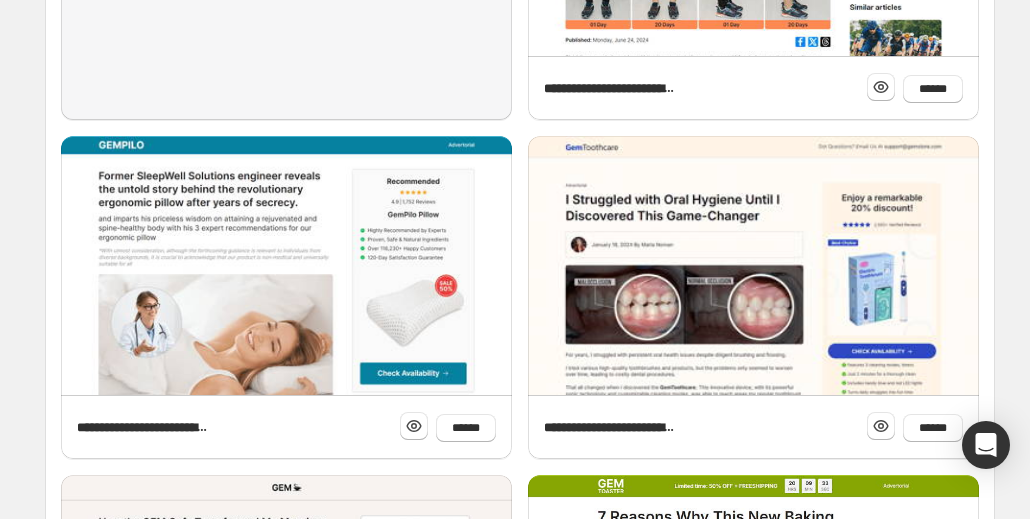 scroll, scrollTop: 595, scrollLeft: 0, axis: vertical 